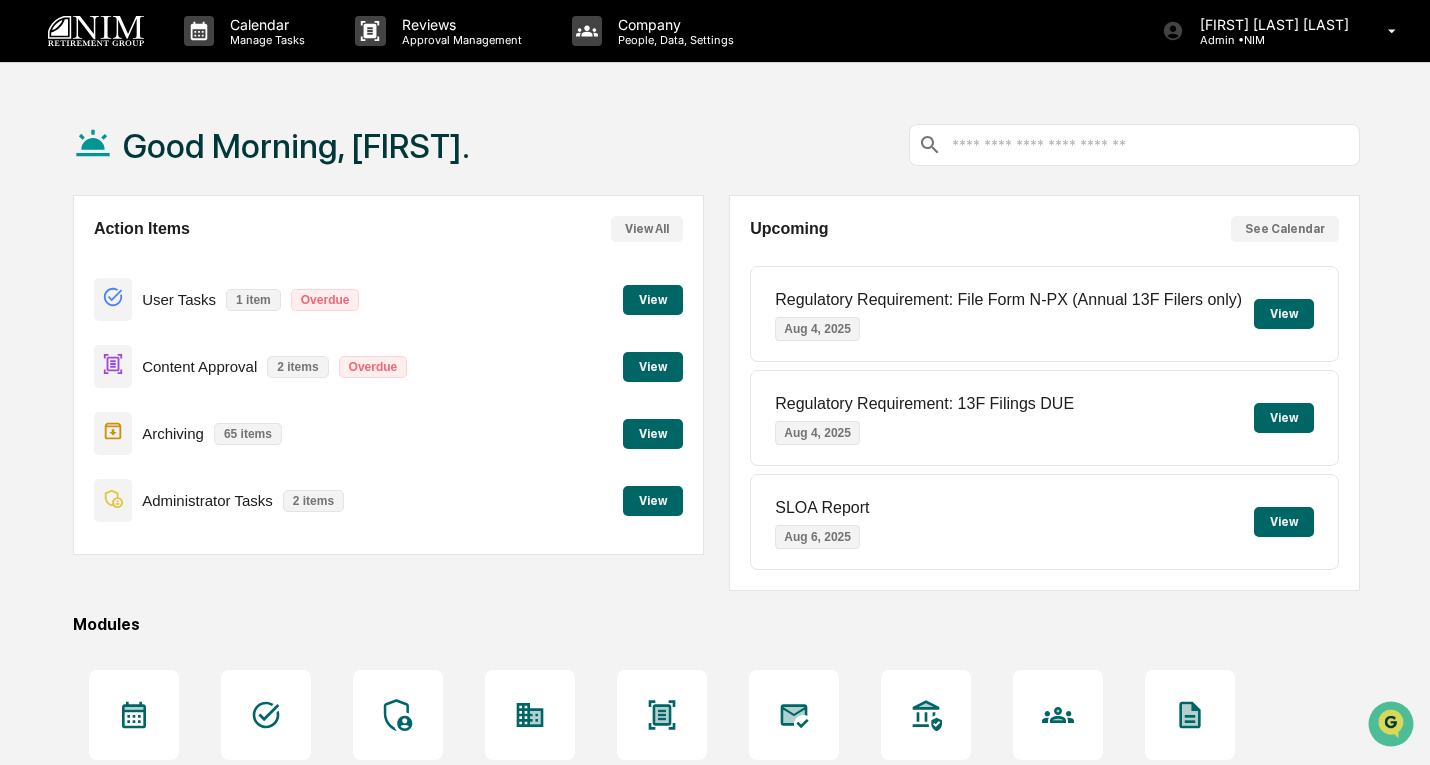 scroll, scrollTop: 0, scrollLeft: 0, axis: both 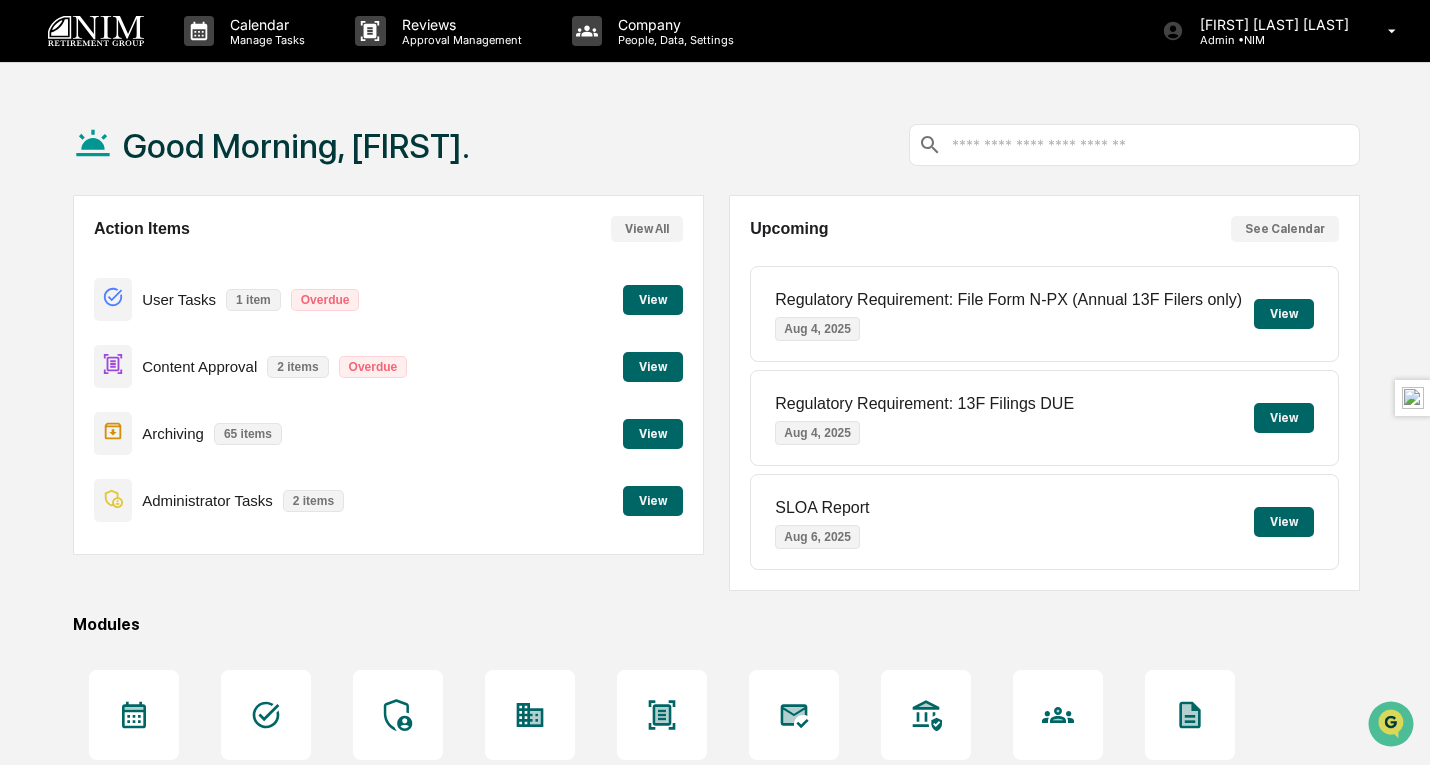click on "View" at bounding box center [653, 367] 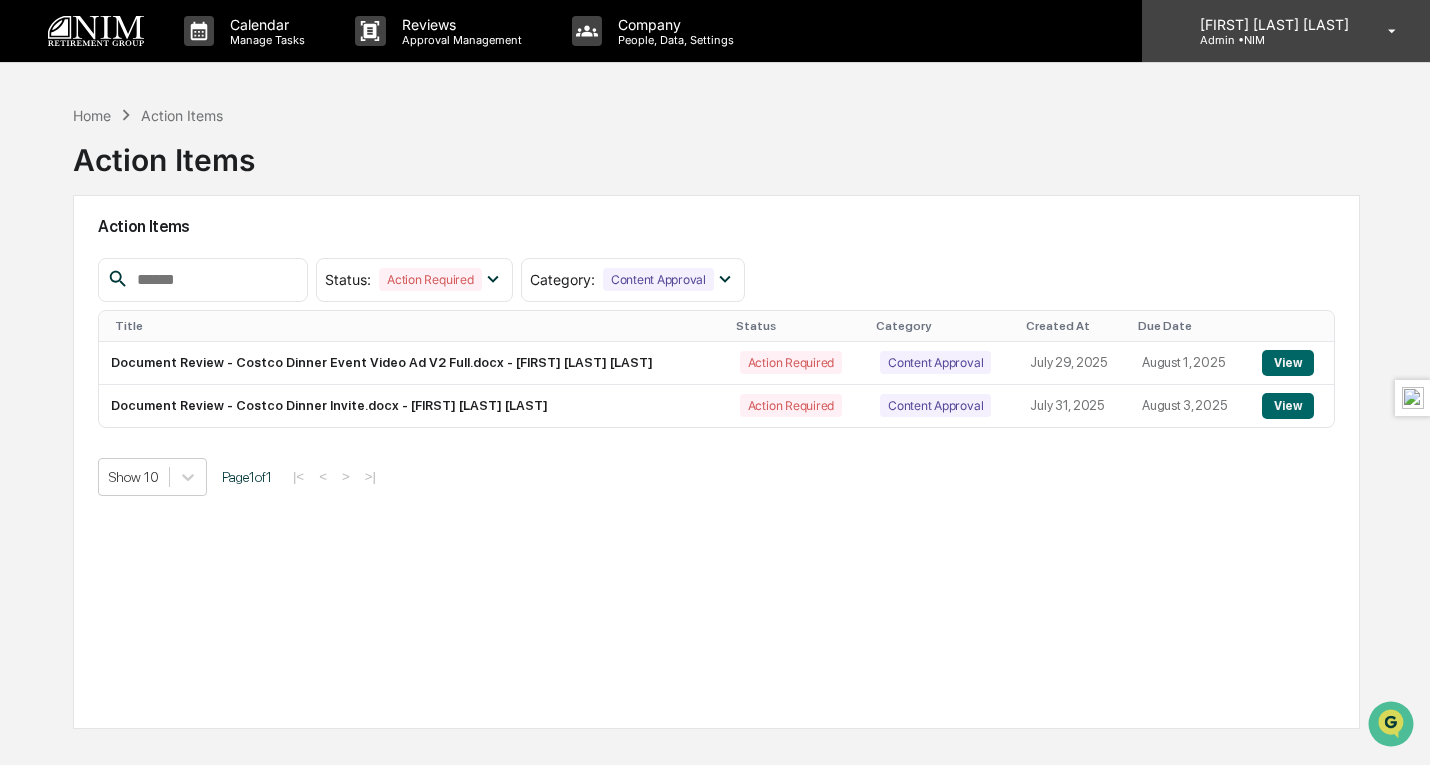 click on "Gaby Chen Mechem Admin •  NIM" at bounding box center (1286, 31) 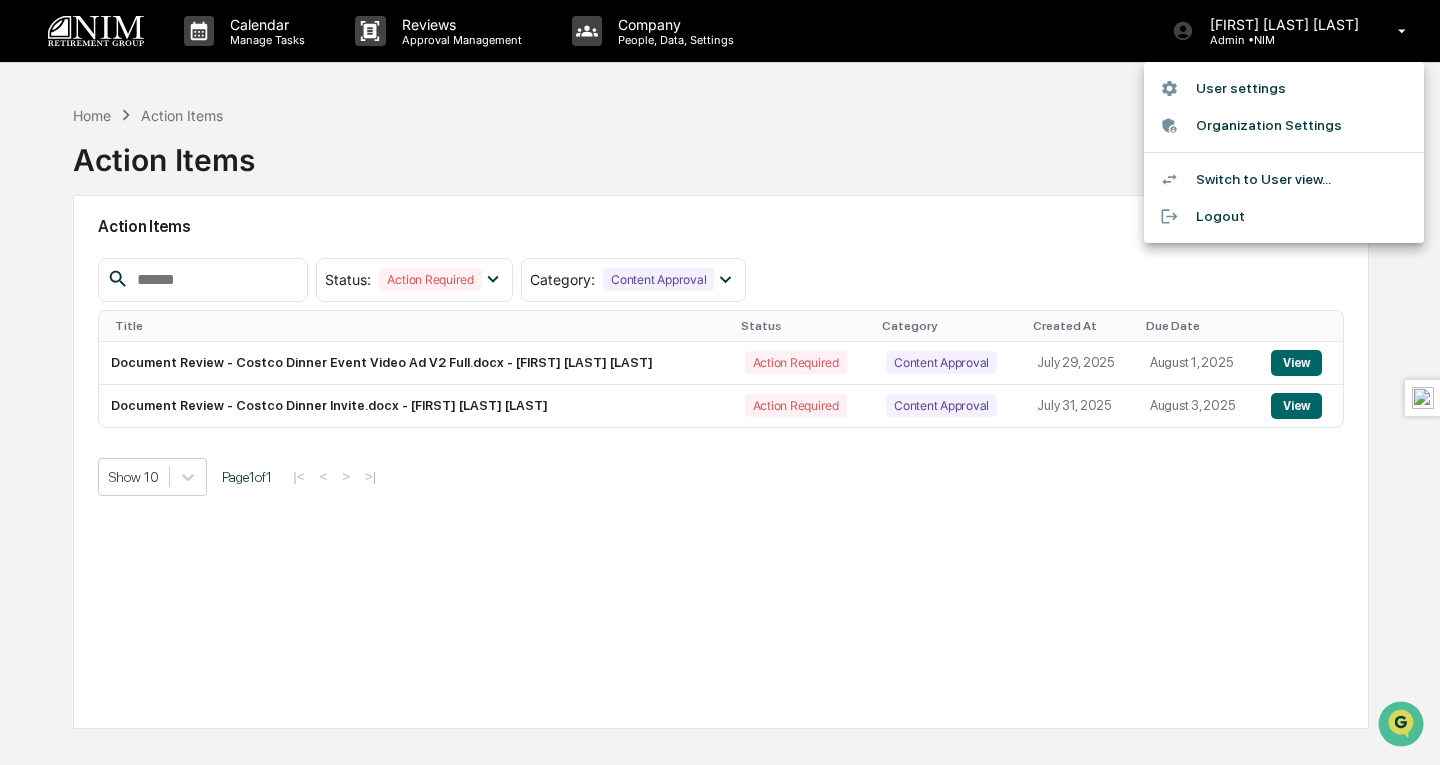 click at bounding box center (720, 382) 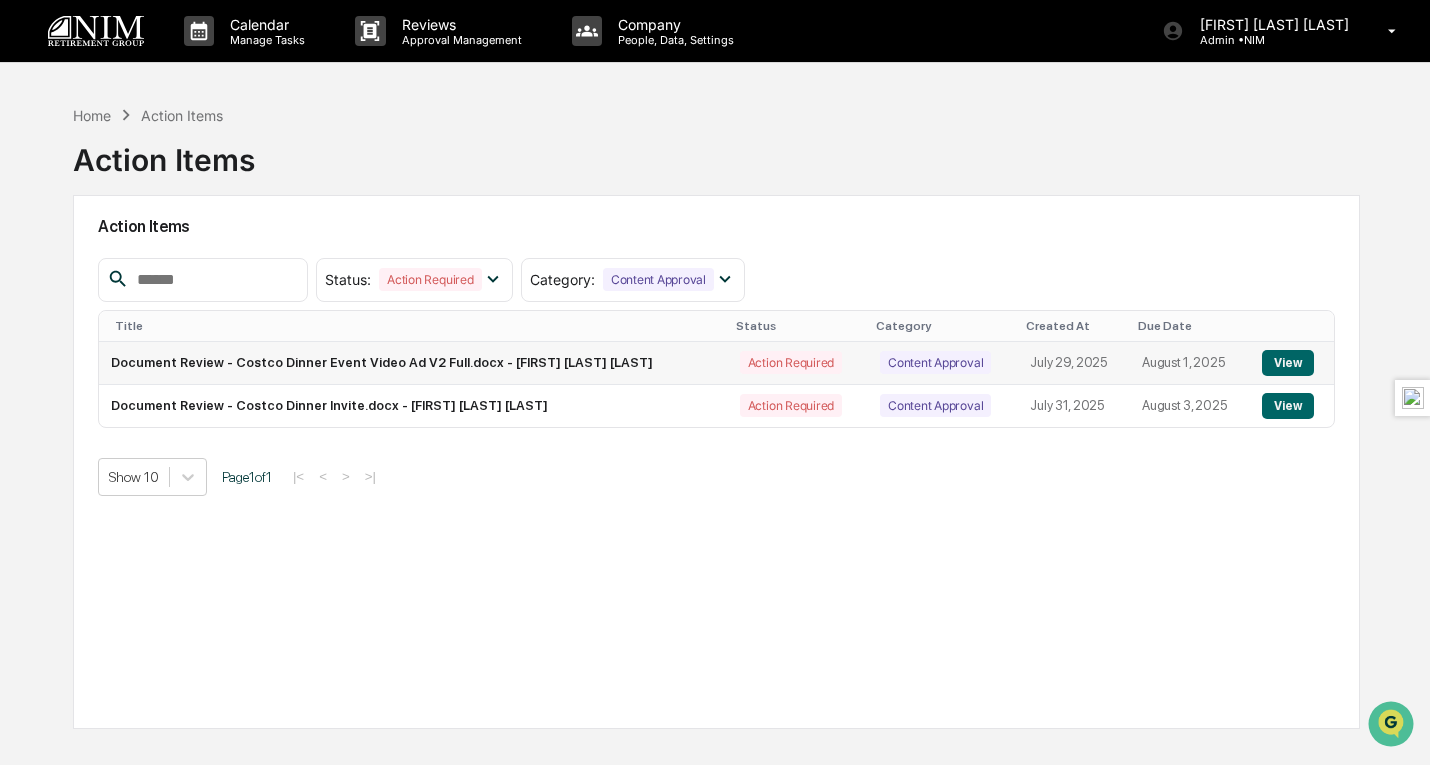 click on "View" at bounding box center [1287, 363] 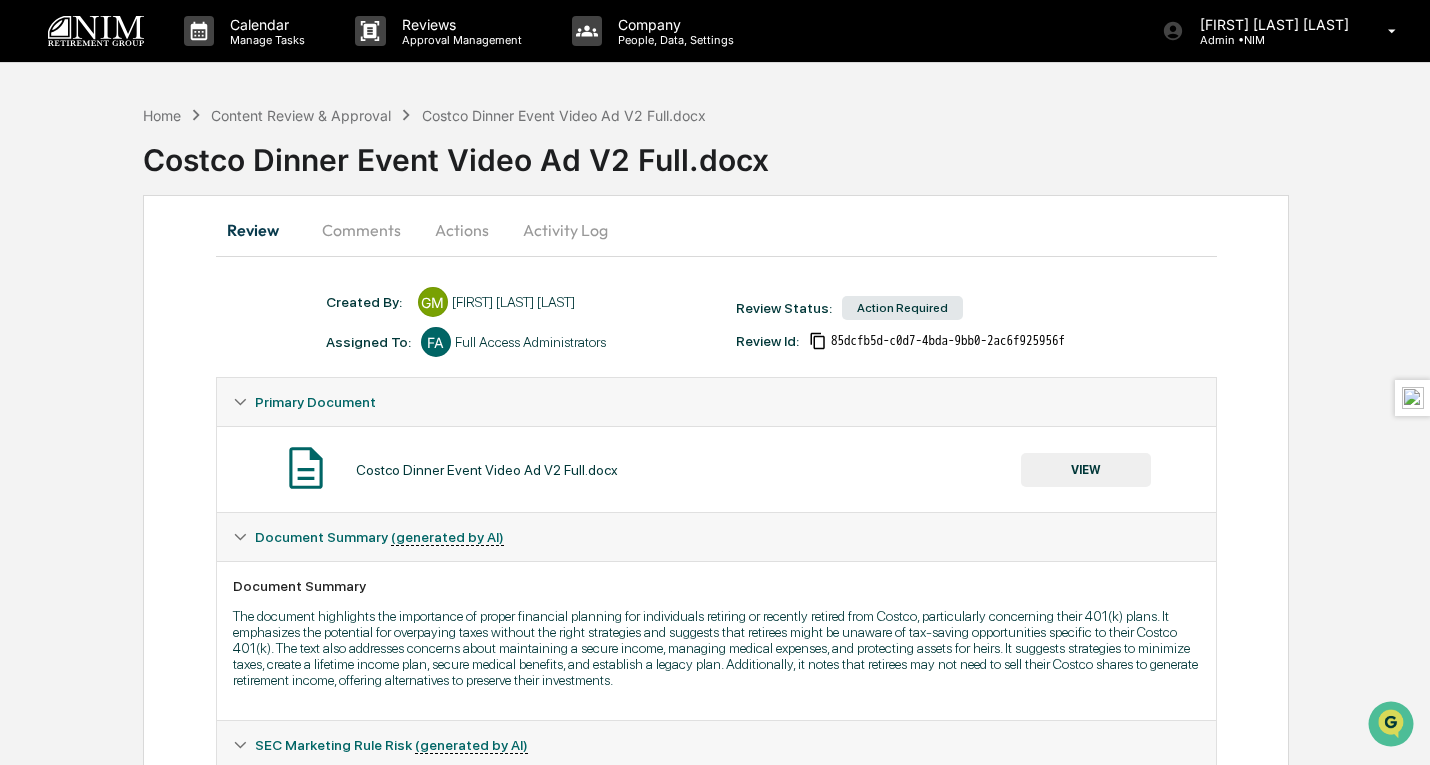 click on "Actions" at bounding box center (462, 230) 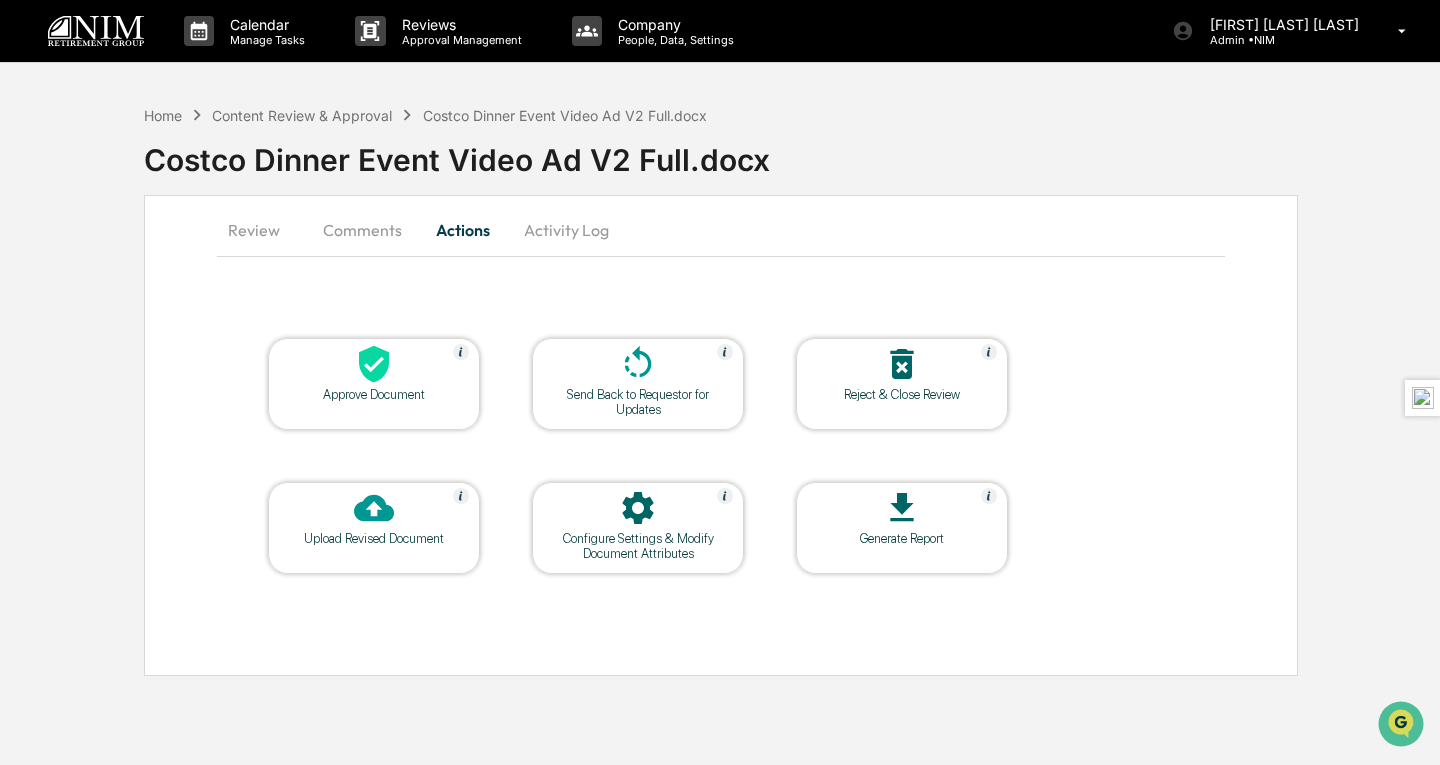 click at bounding box center [374, 365] 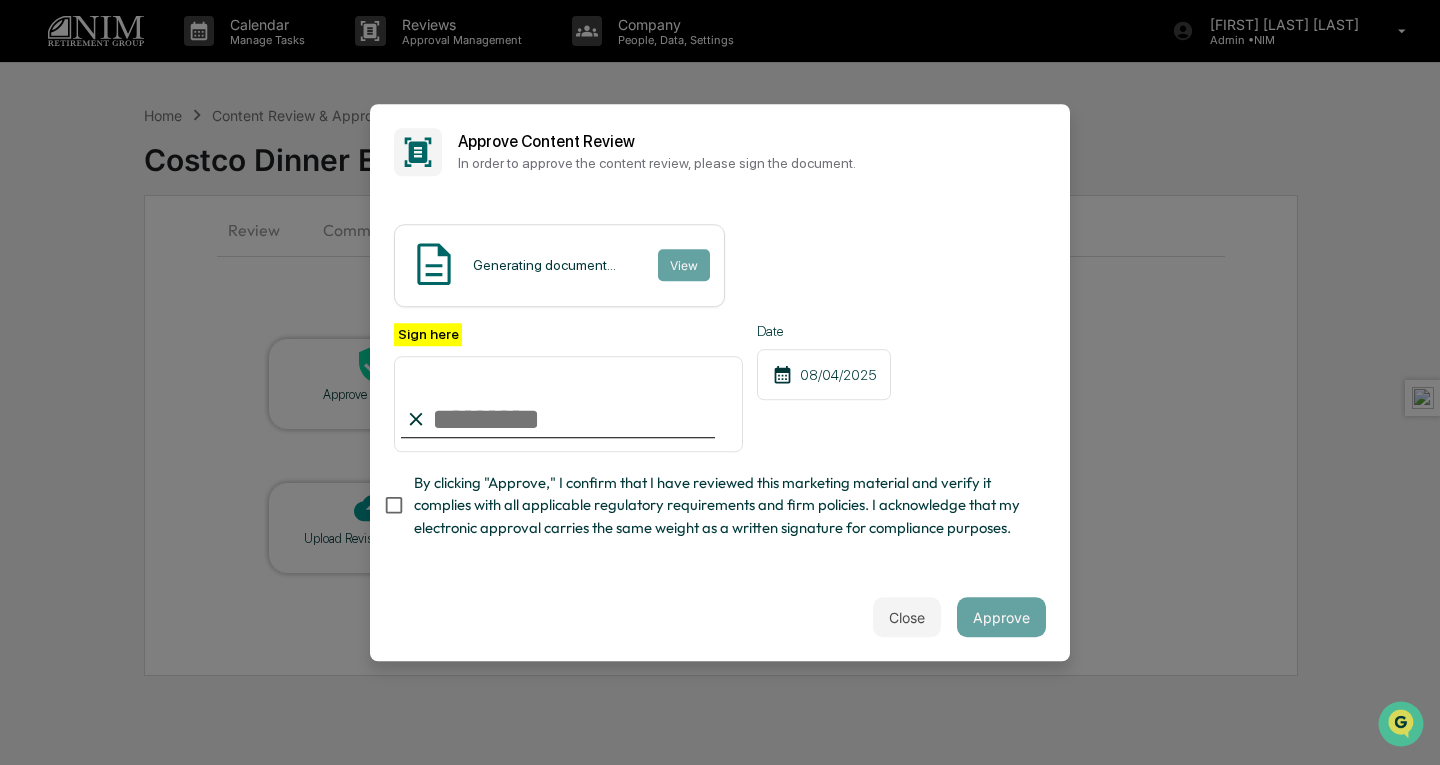 type on "*" 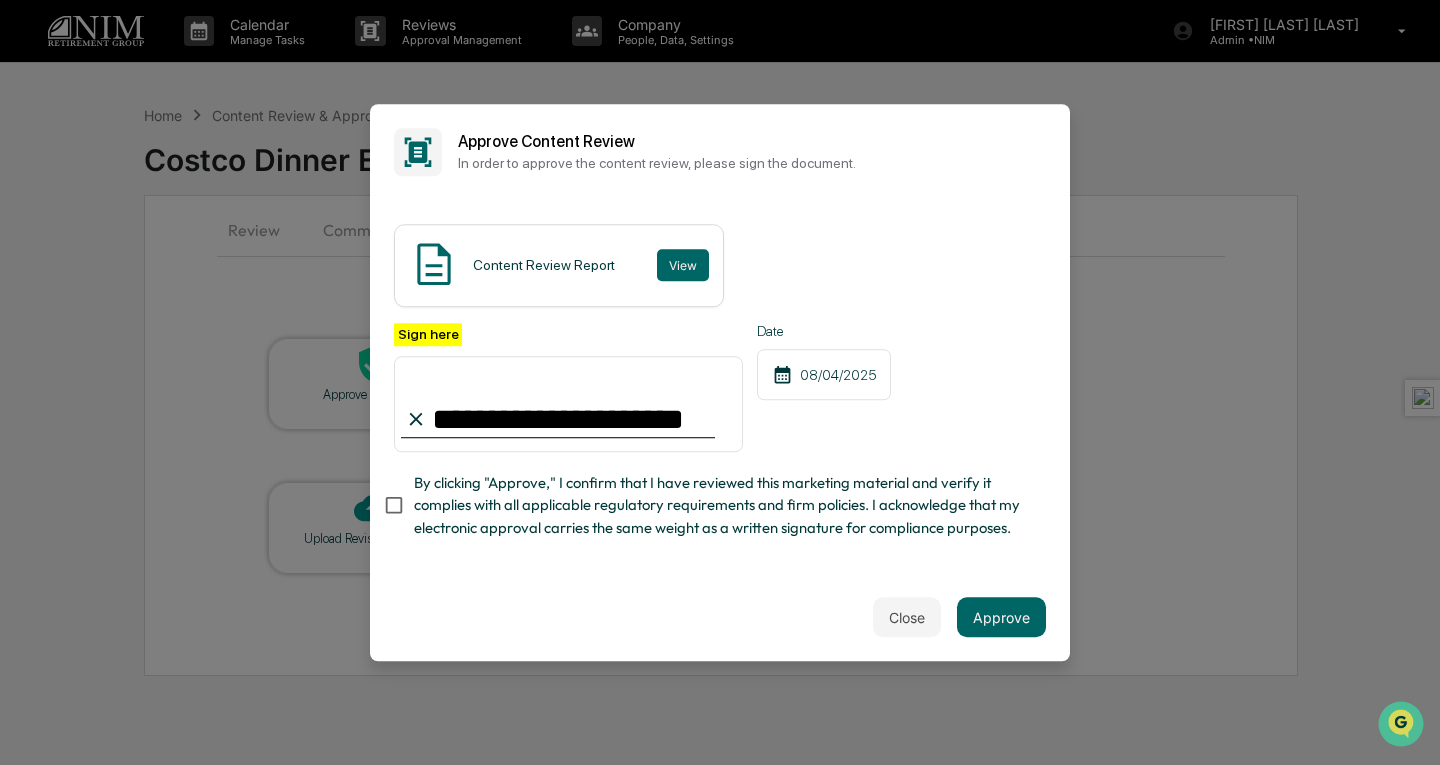type on "**********" 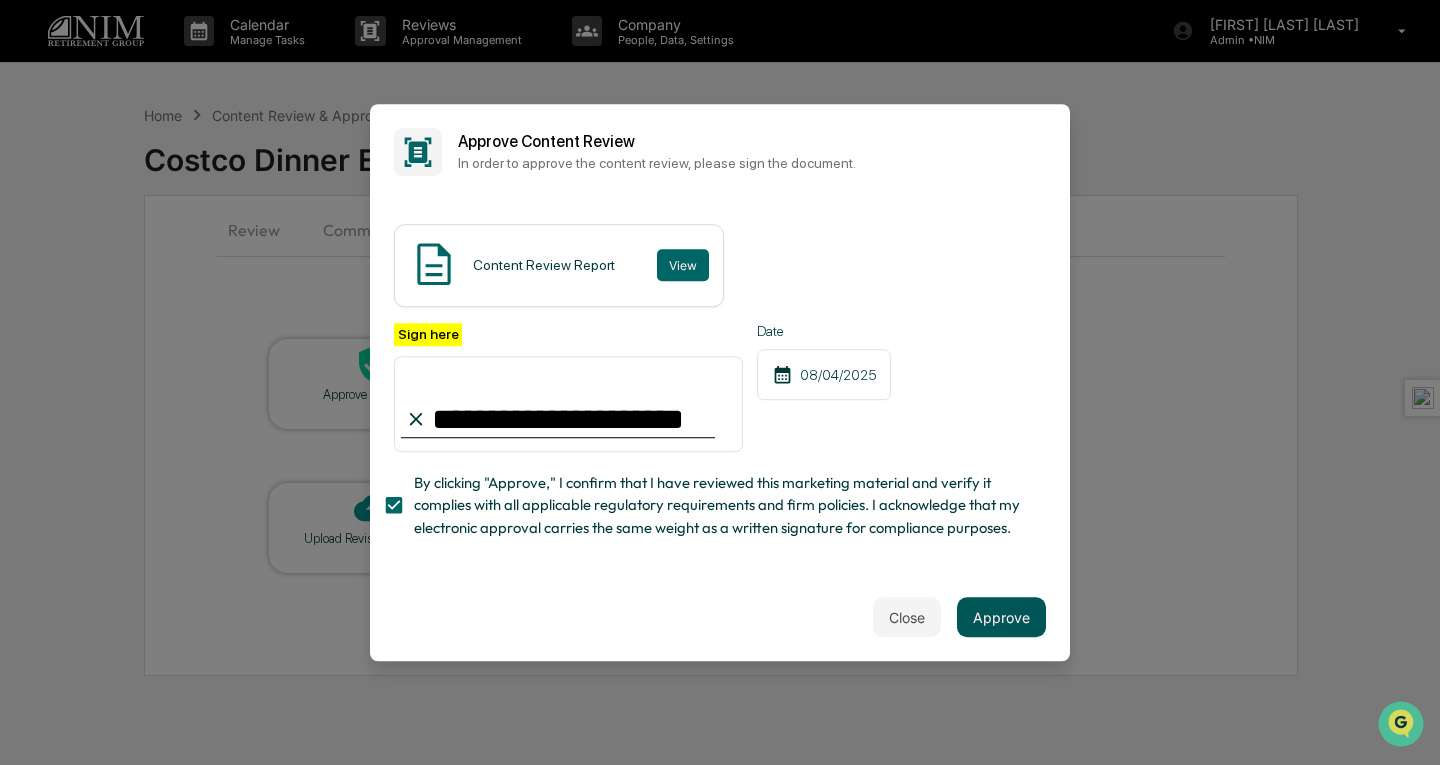 click on "Approve" at bounding box center [1001, 617] 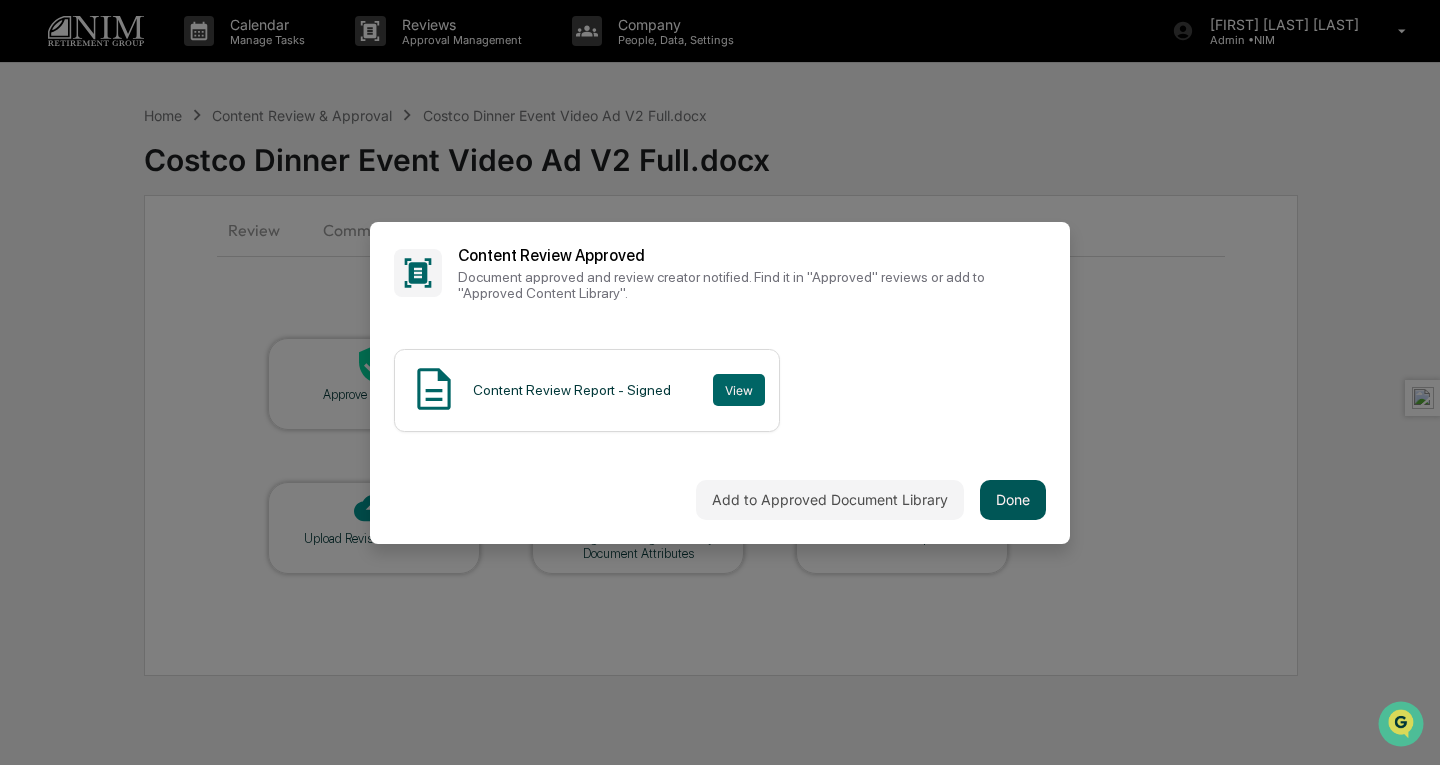 click on "Done" at bounding box center (1013, 500) 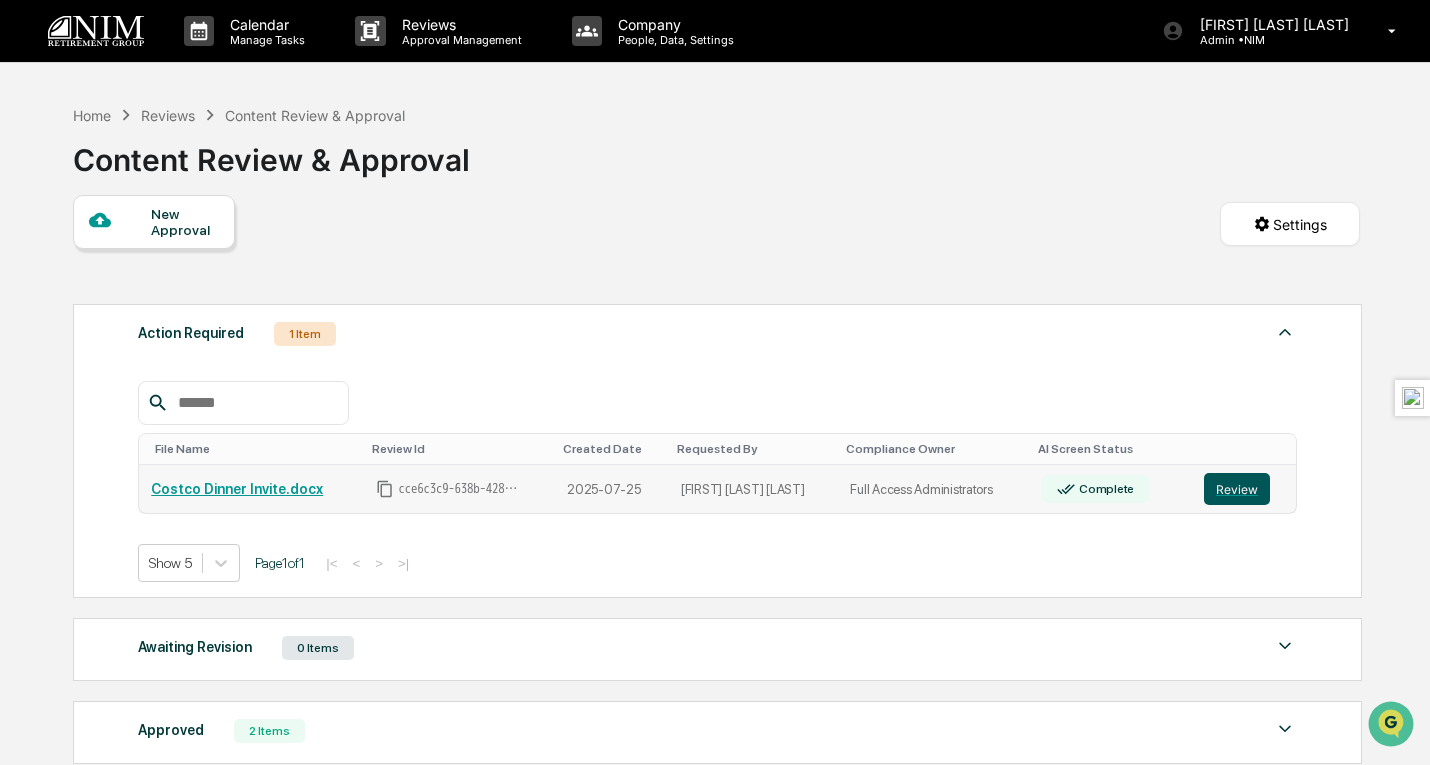 click on "Review" at bounding box center [1237, 489] 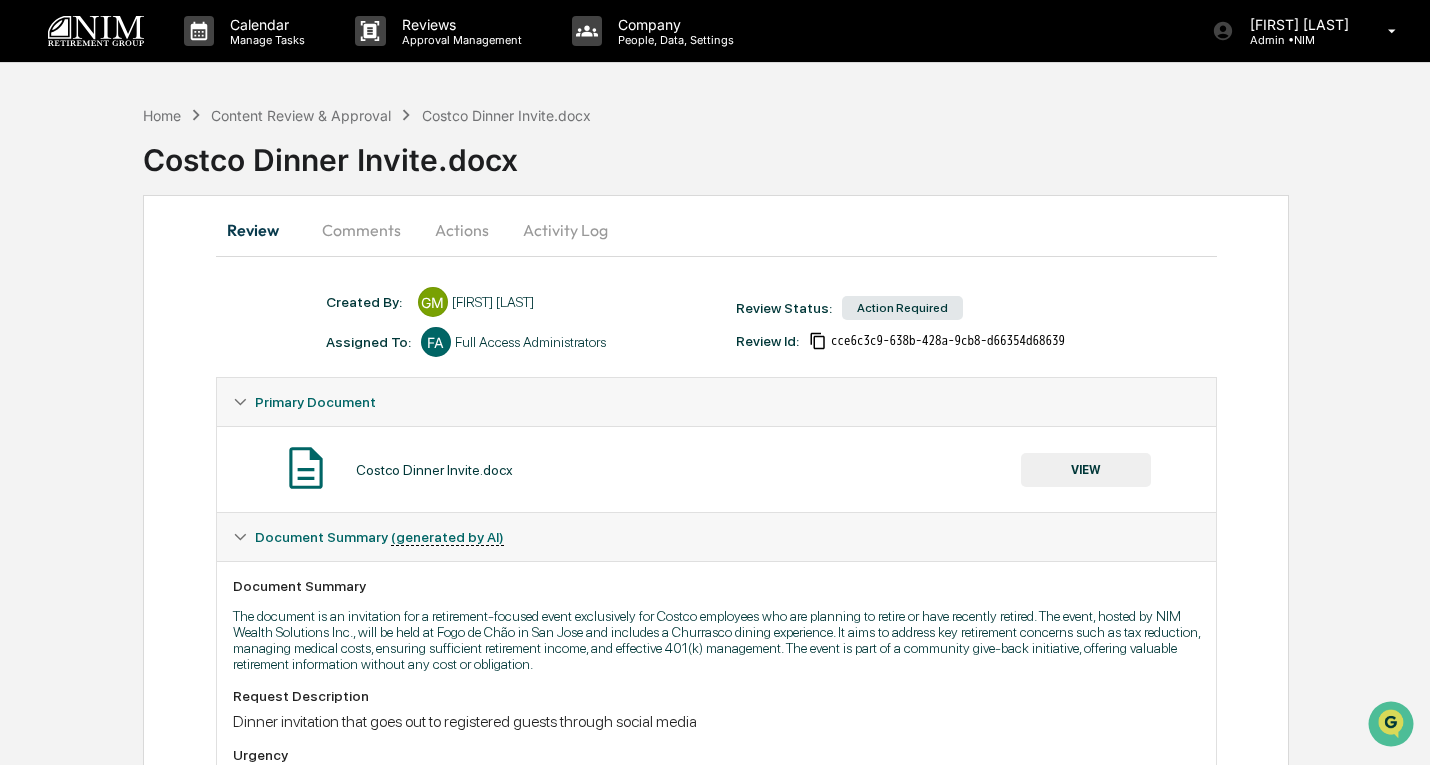 scroll, scrollTop: 0, scrollLeft: 0, axis: both 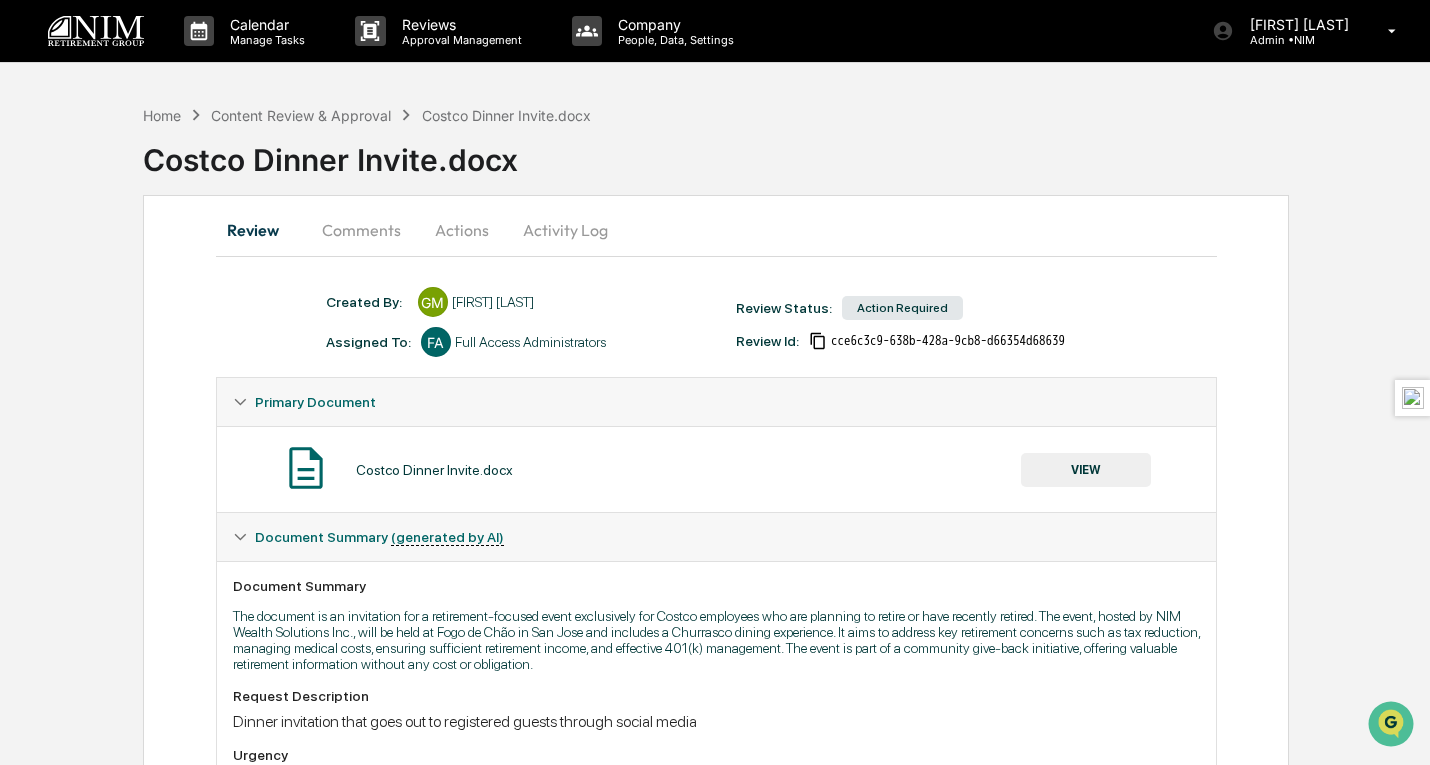 drag, startPoint x: 336, startPoint y: 224, endPoint x: 353, endPoint y: 229, distance: 17.720045 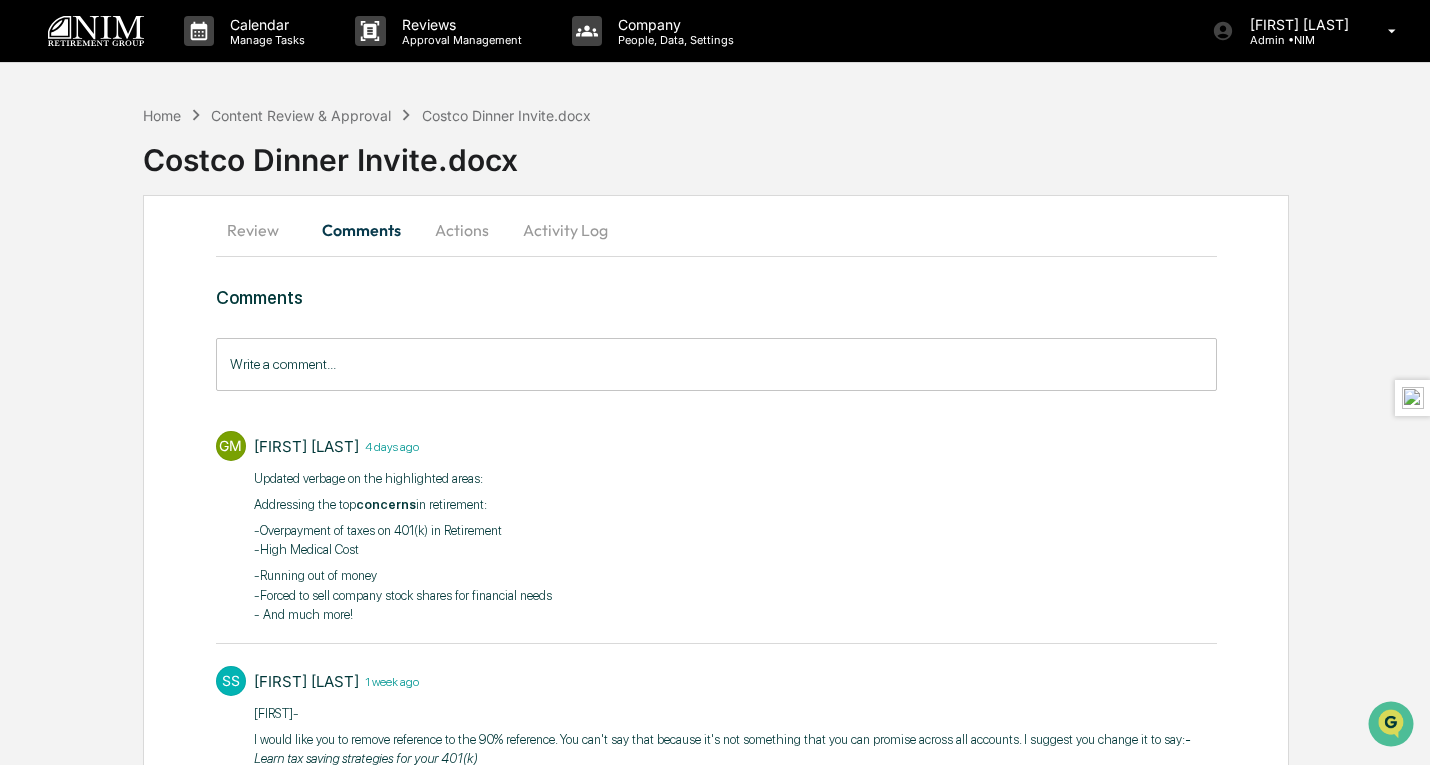 click on "Actions" at bounding box center (462, 230) 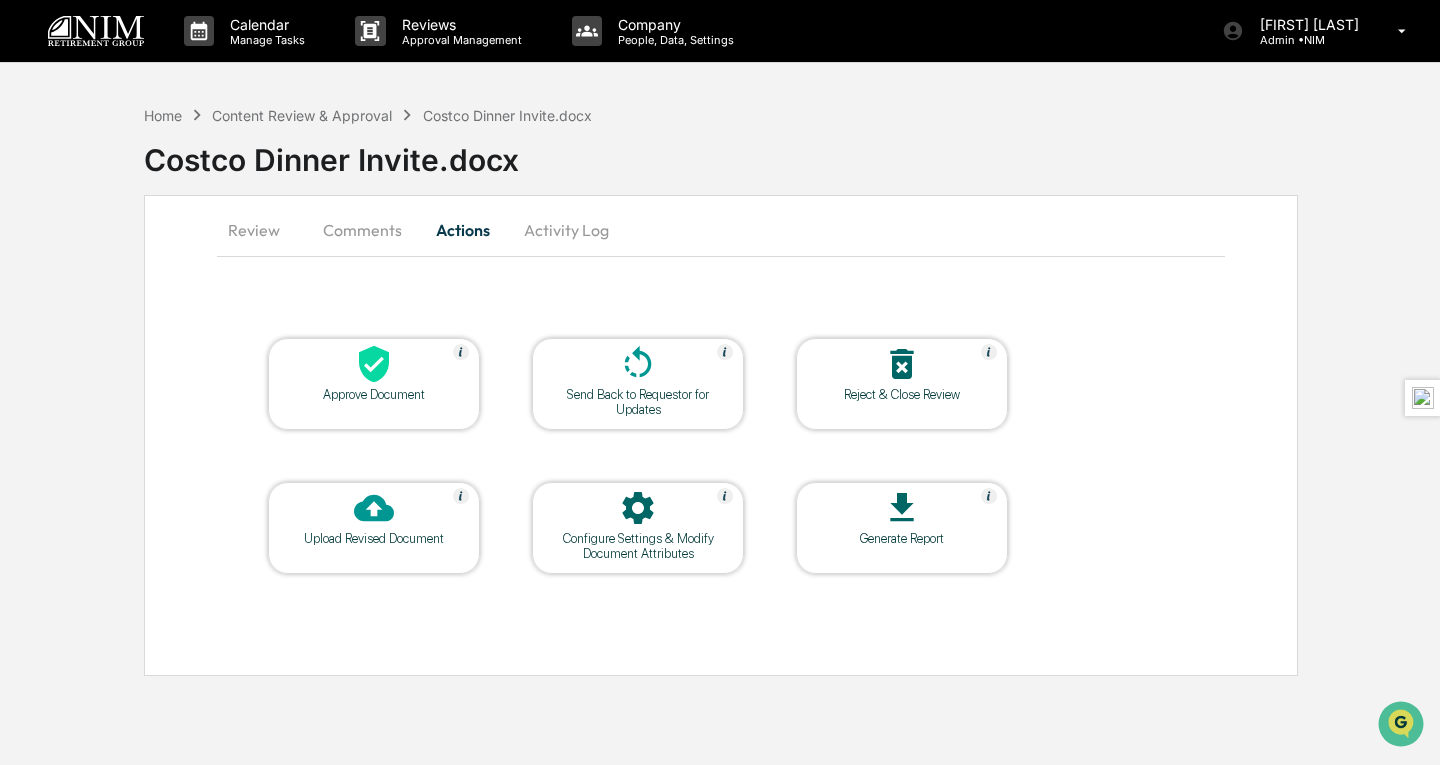 click on "Approve Document" at bounding box center [374, 384] 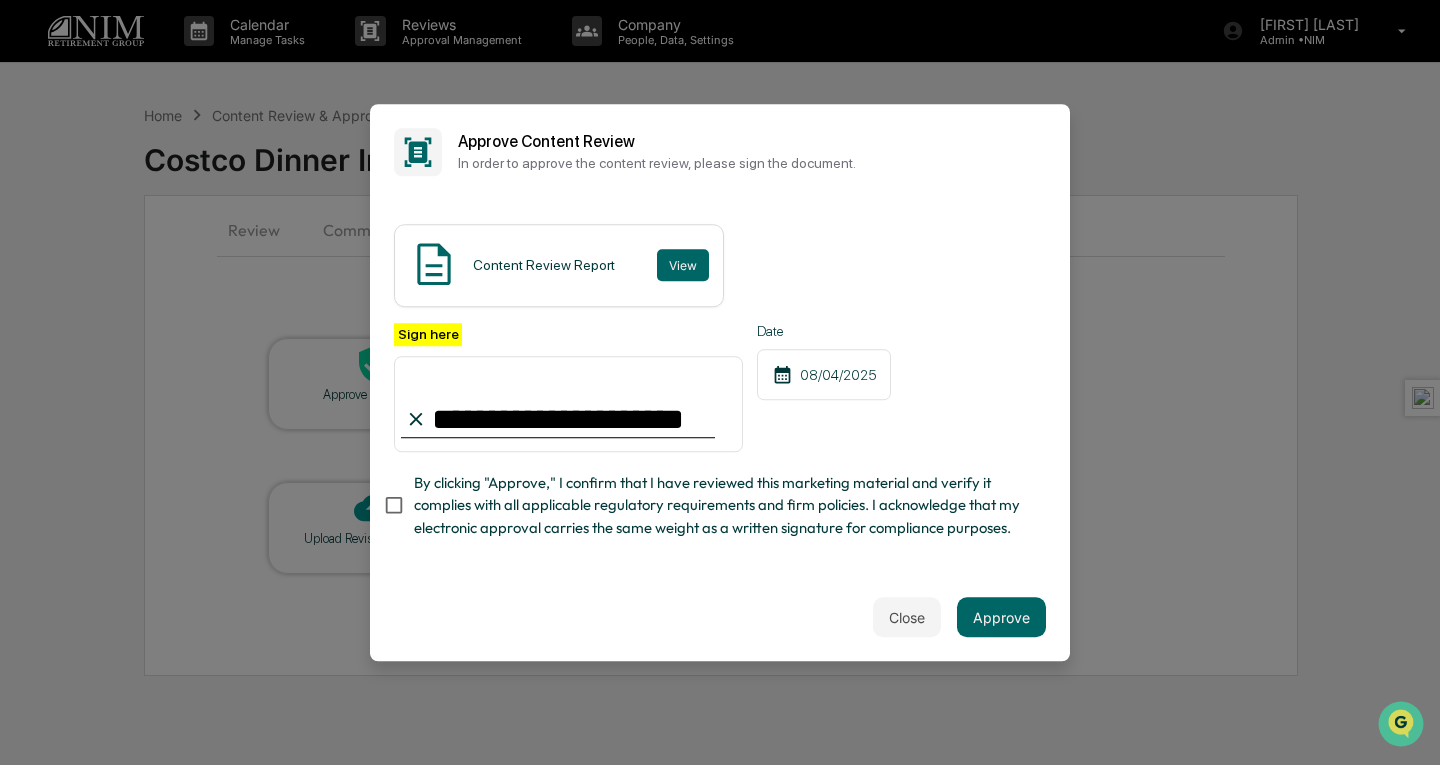 type on "**********" 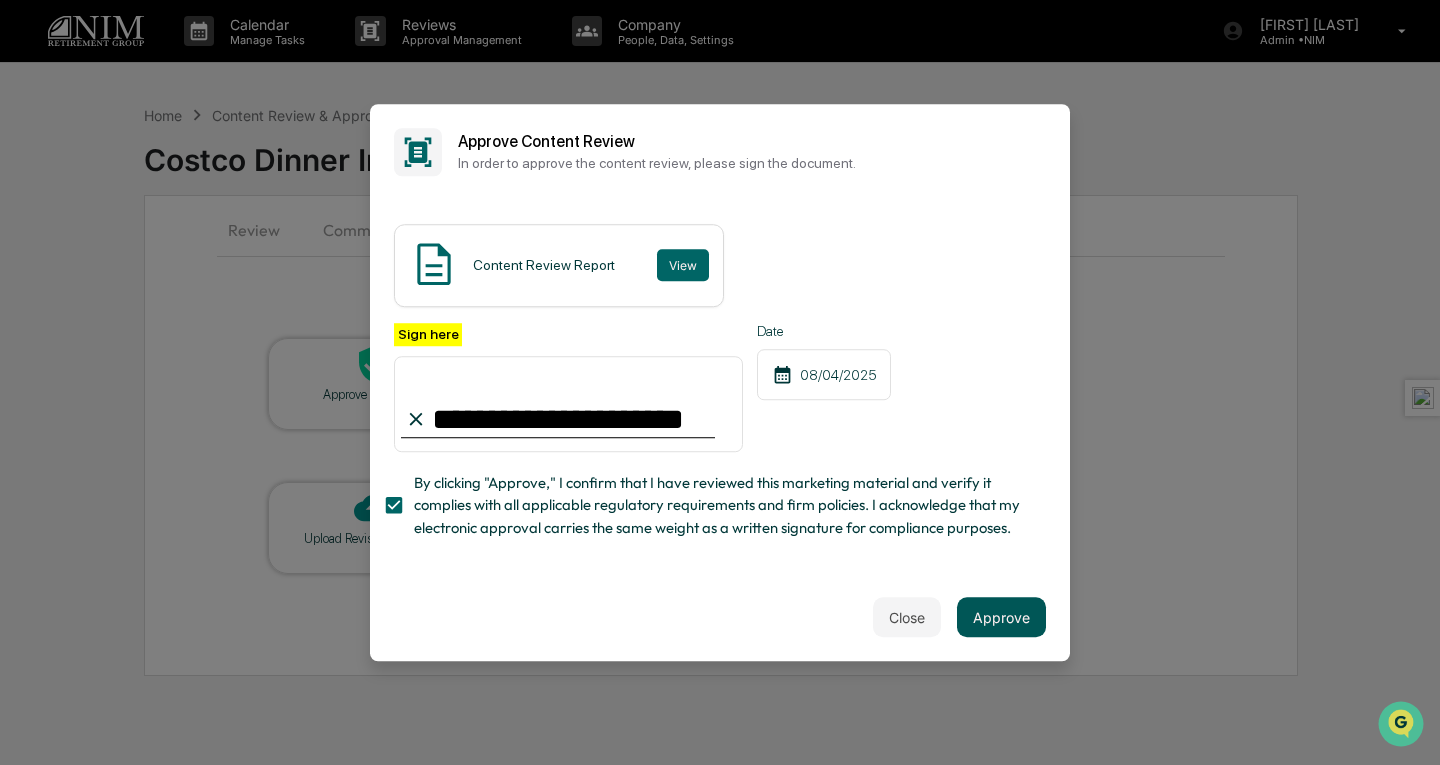 click on "Approve" at bounding box center (1001, 617) 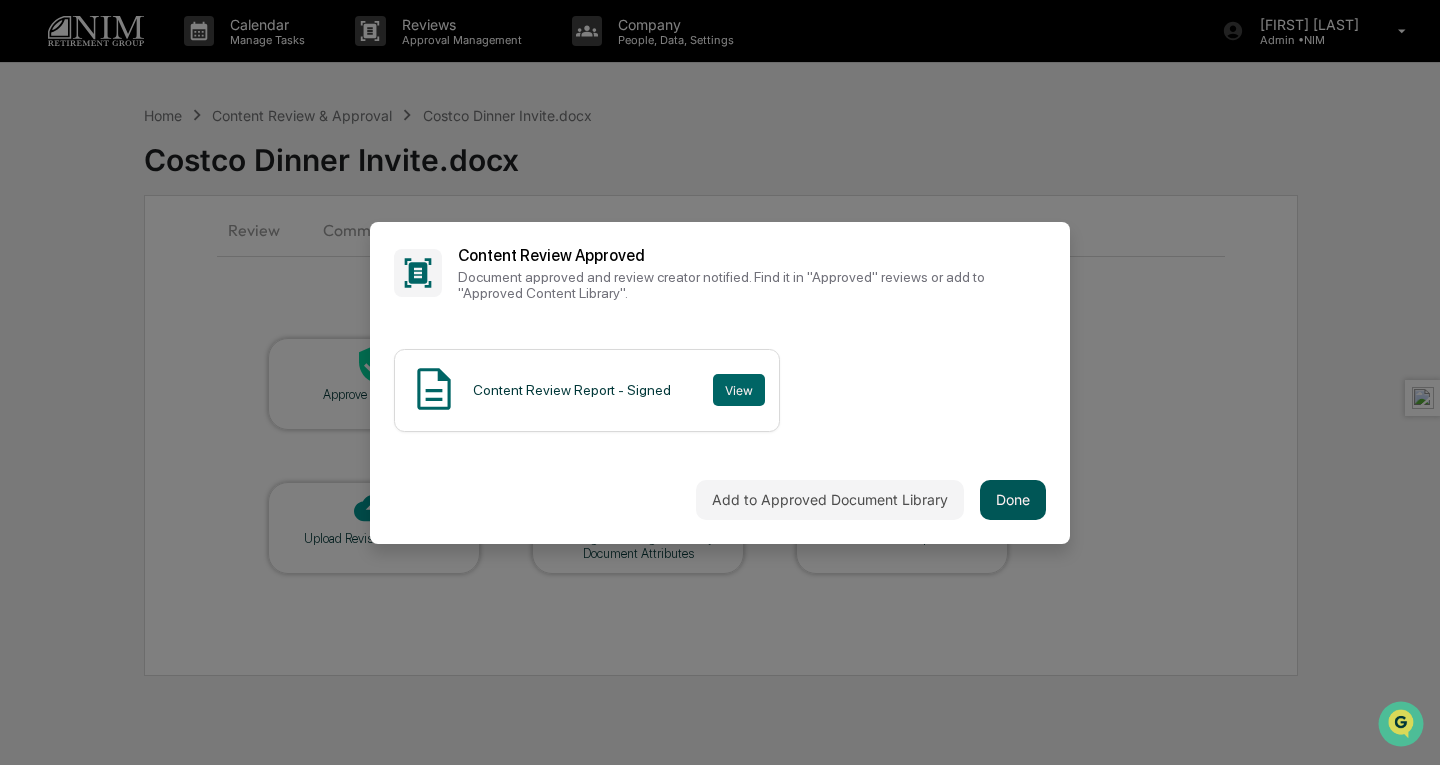 click on "Done" at bounding box center [1013, 500] 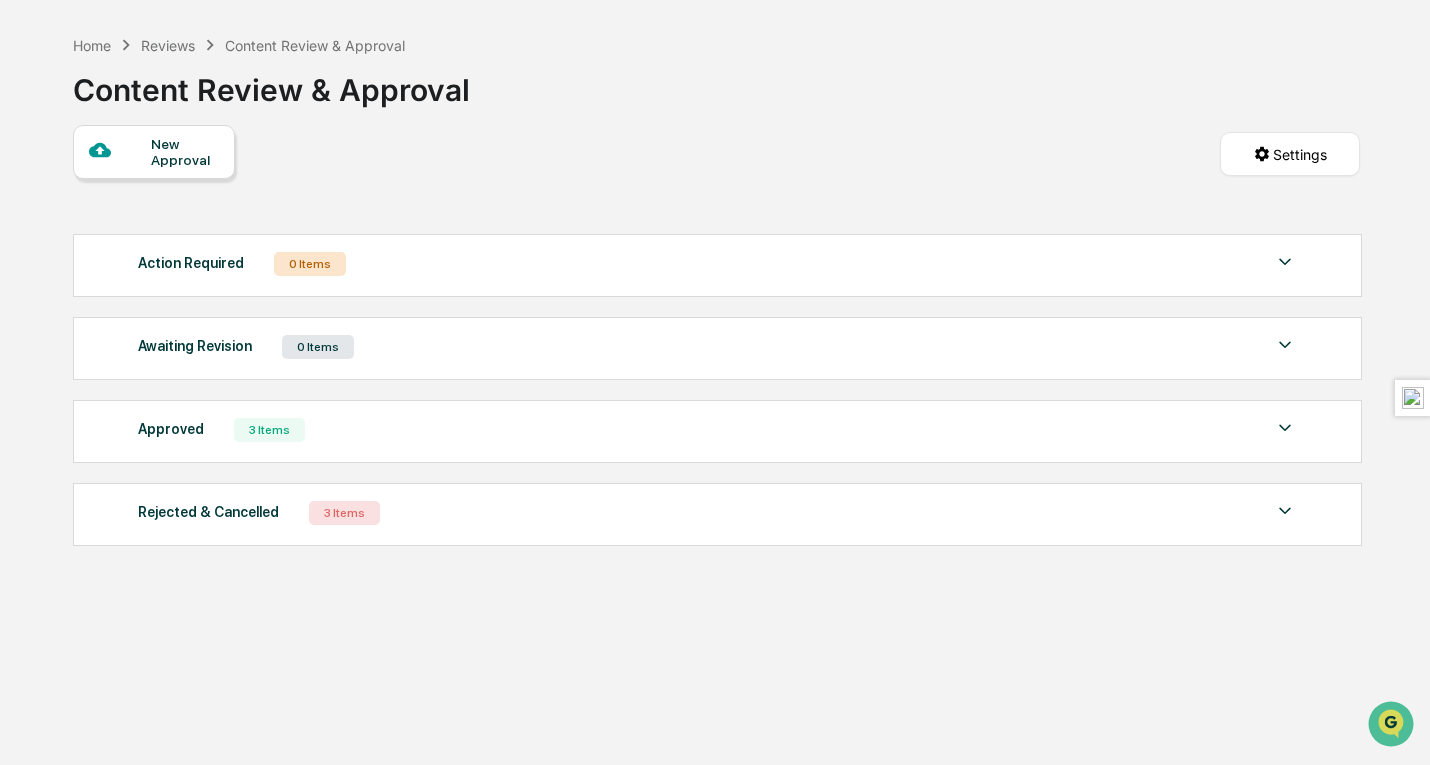 scroll, scrollTop: 95, scrollLeft: 0, axis: vertical 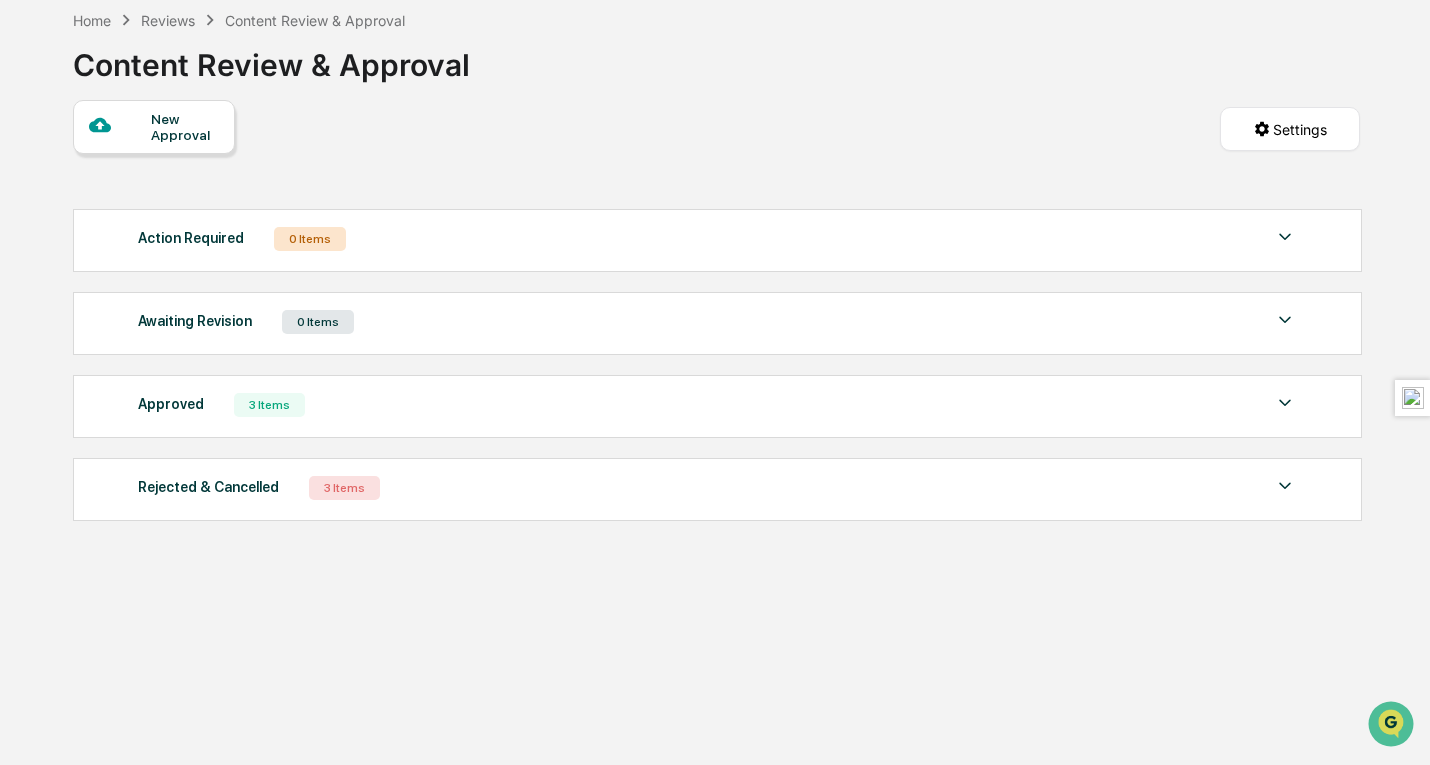 click on "Approved" at bounding box center (171, 404) 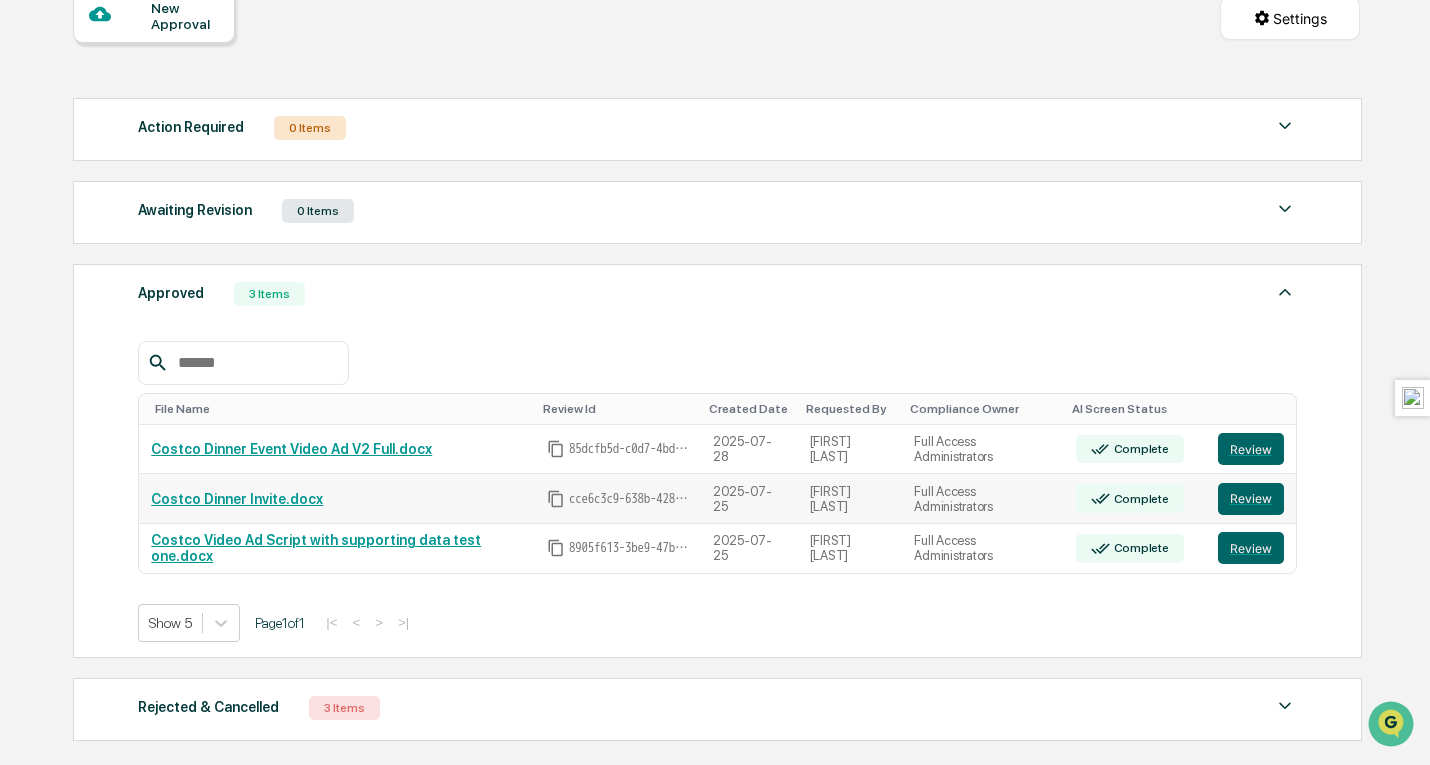 scroll, scrollTop: 295, scrollLeft: 0, axis: vertical 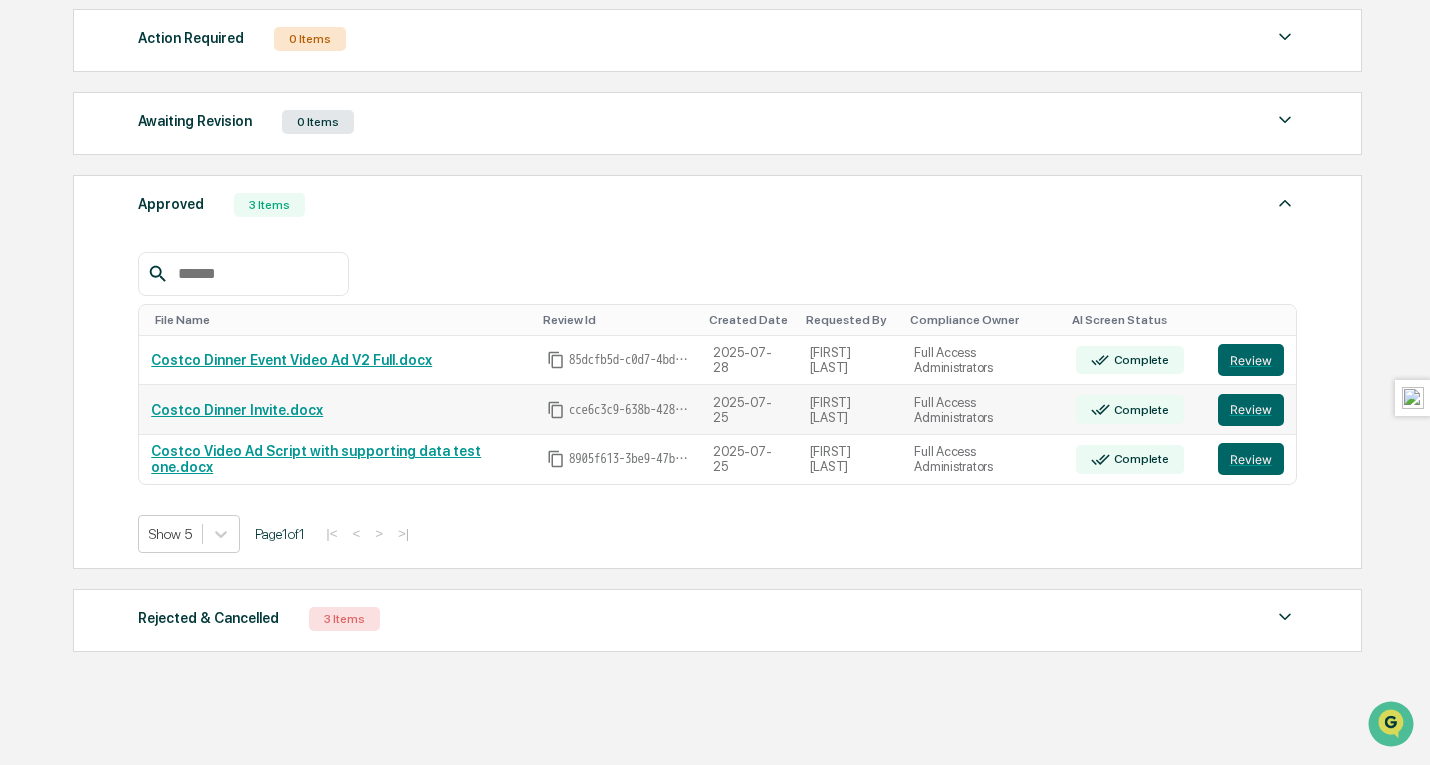 click on "Costco Dinner Invite.docx" at bounding box center [237, 410] 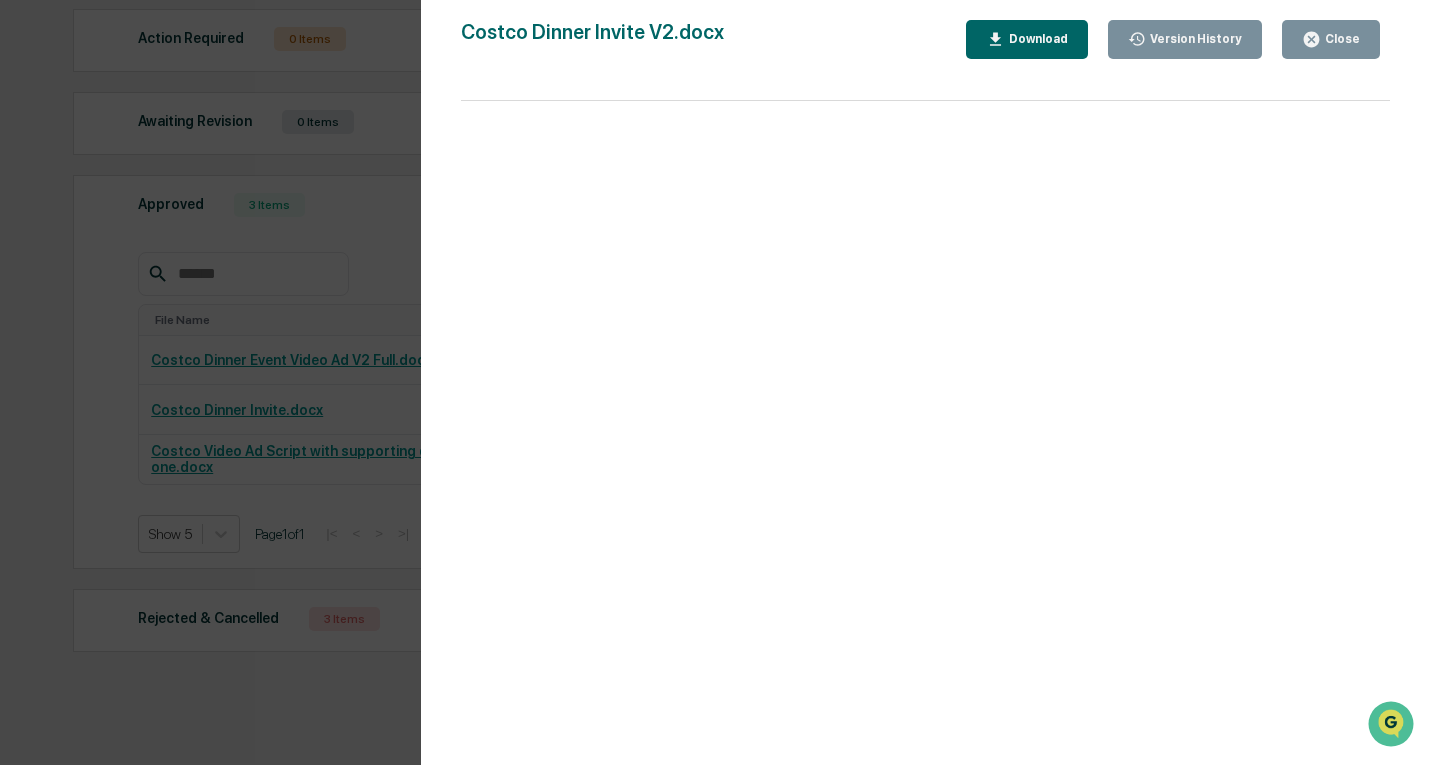 click on "Version History [DATE], [TIME] [FIRST] [LAST] [DATE], [TIME] [FIRST] [LAST] [DATE], [TIME] [FIRST] [LAST] Costco Dinner Invite V2.docx   Close   Version History   Download Page  1   100%" at bounding box center [715, 382] 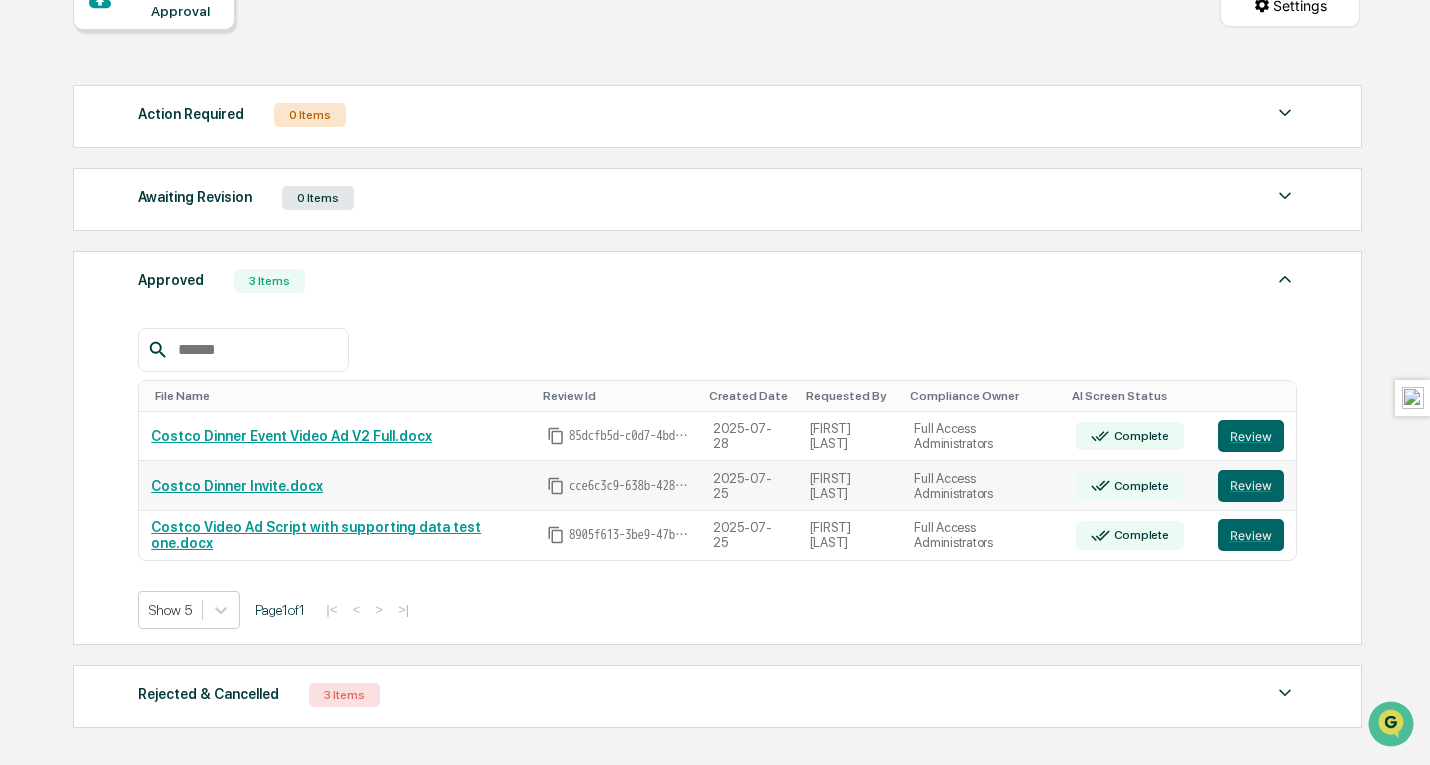 scroll, scrollTop: 300, scrollLeft: 0, axis: vertical 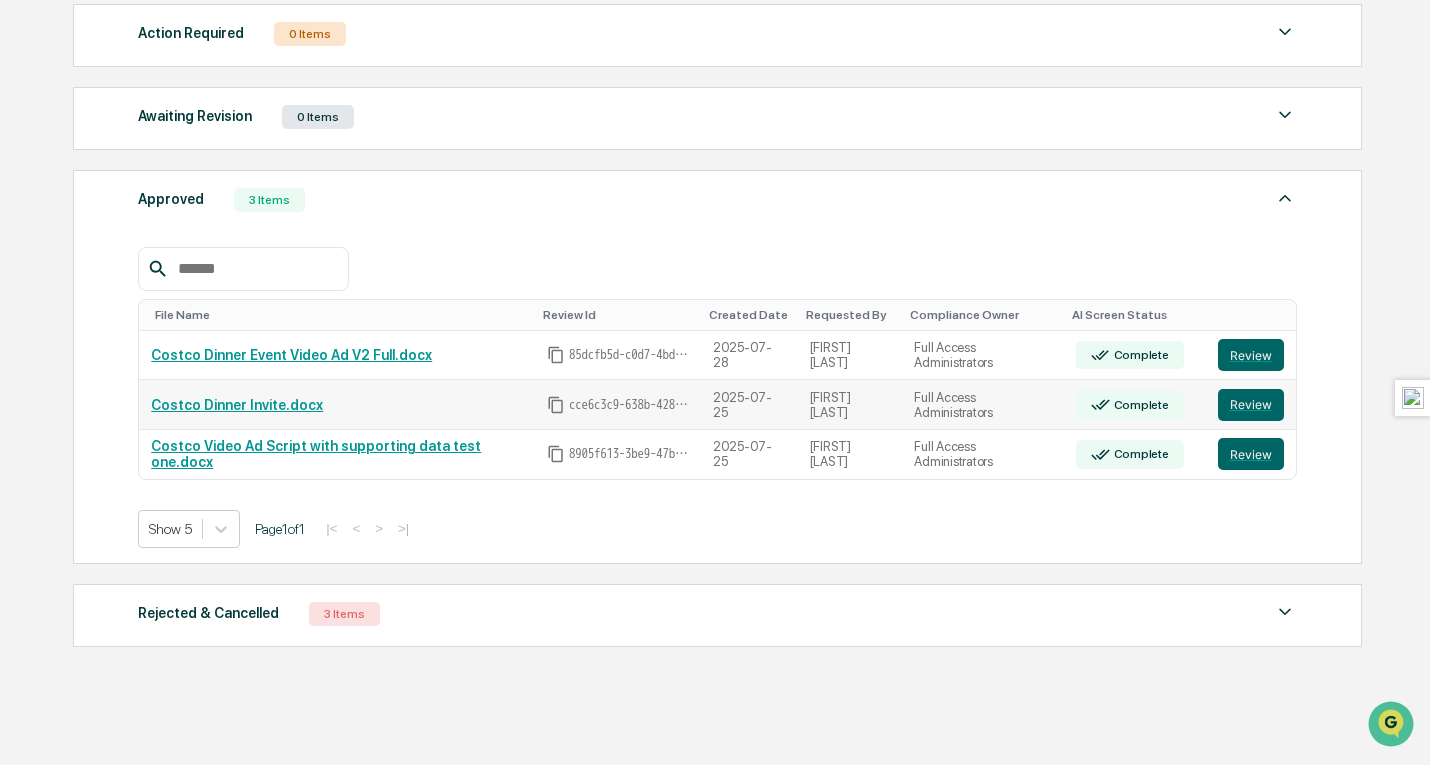 click on "Costco Dinner Invite.docx" at bounding box center [237, 405] 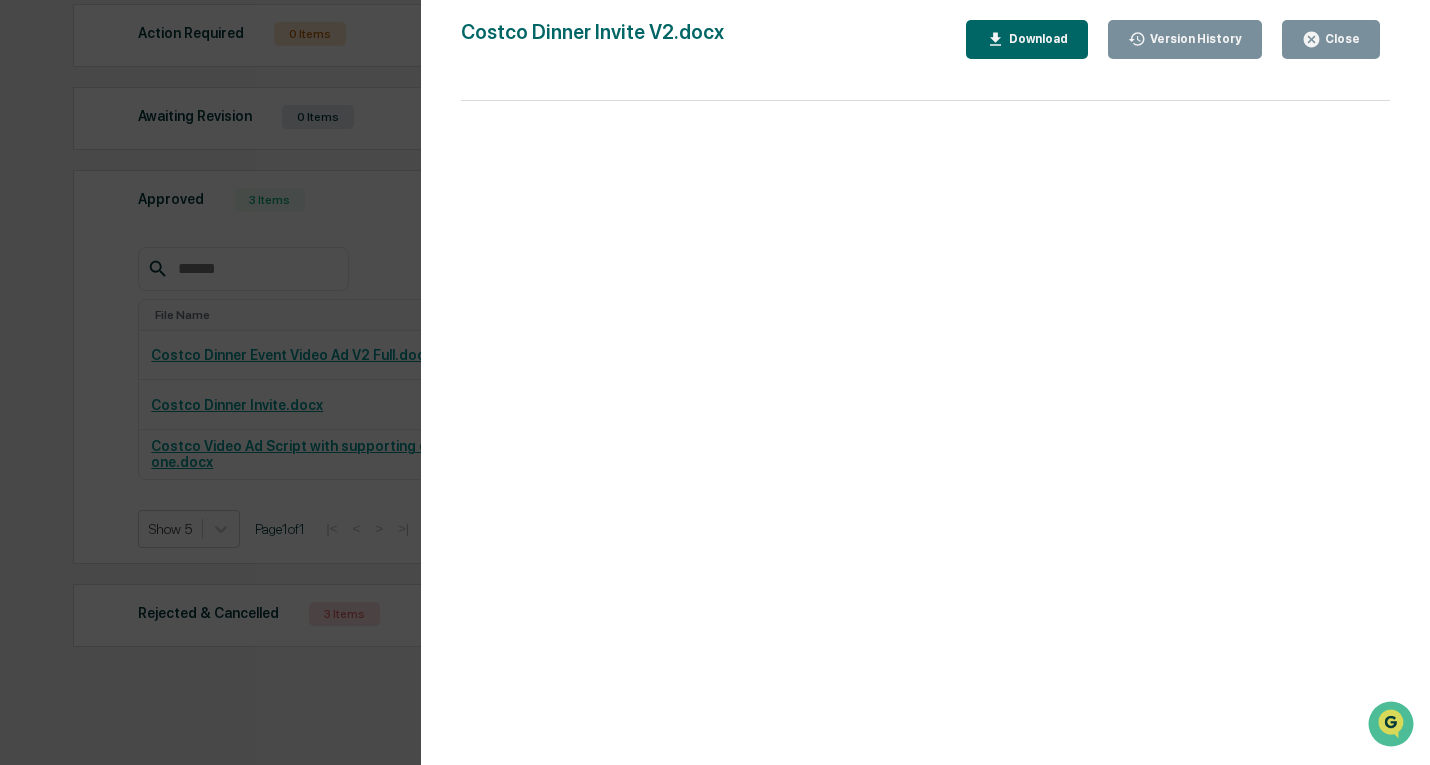 click on "Version History [DATE], [TIME] [FIRST] [LAST] [DATE], [TIME] [FIRST] [LAST] [DATE], [TIME] [FIRST] [LAST] Costco Dinner Invite V2.docx   Close   Version History   Download Page  1   100%" at bounding box center (715, 382) 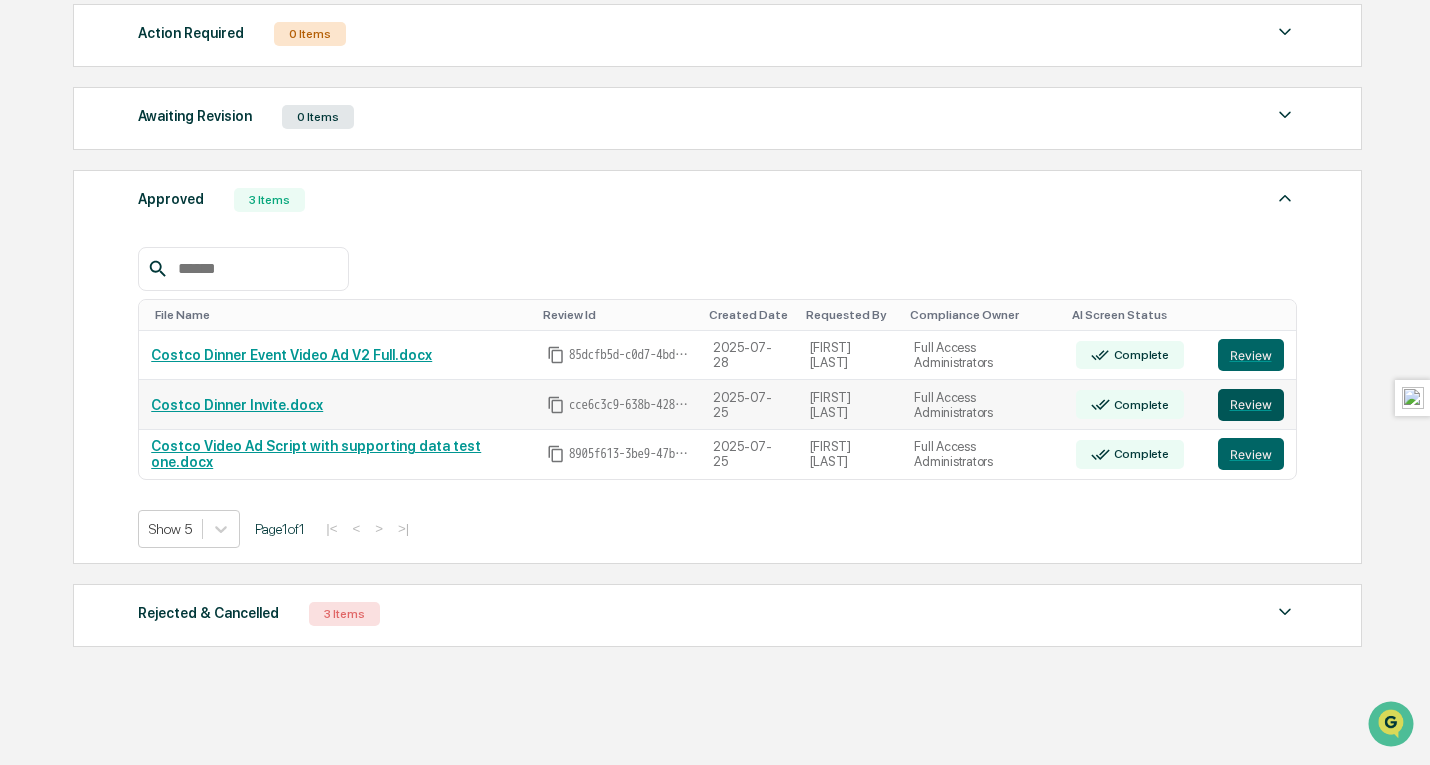 click on "Review" at bounding box center (1251, 405) 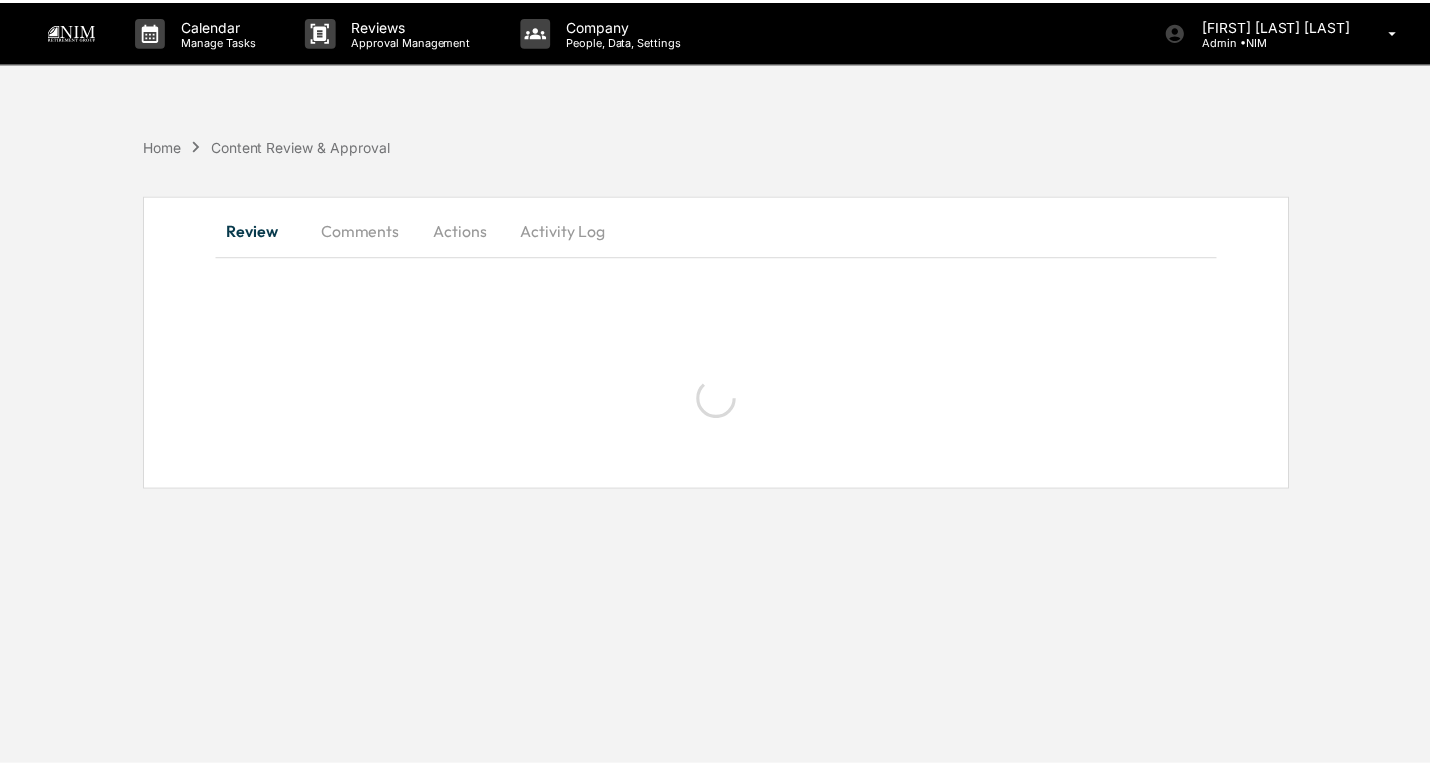 scroll, scrollTop: 0, scrollLeft: 0, axis: both 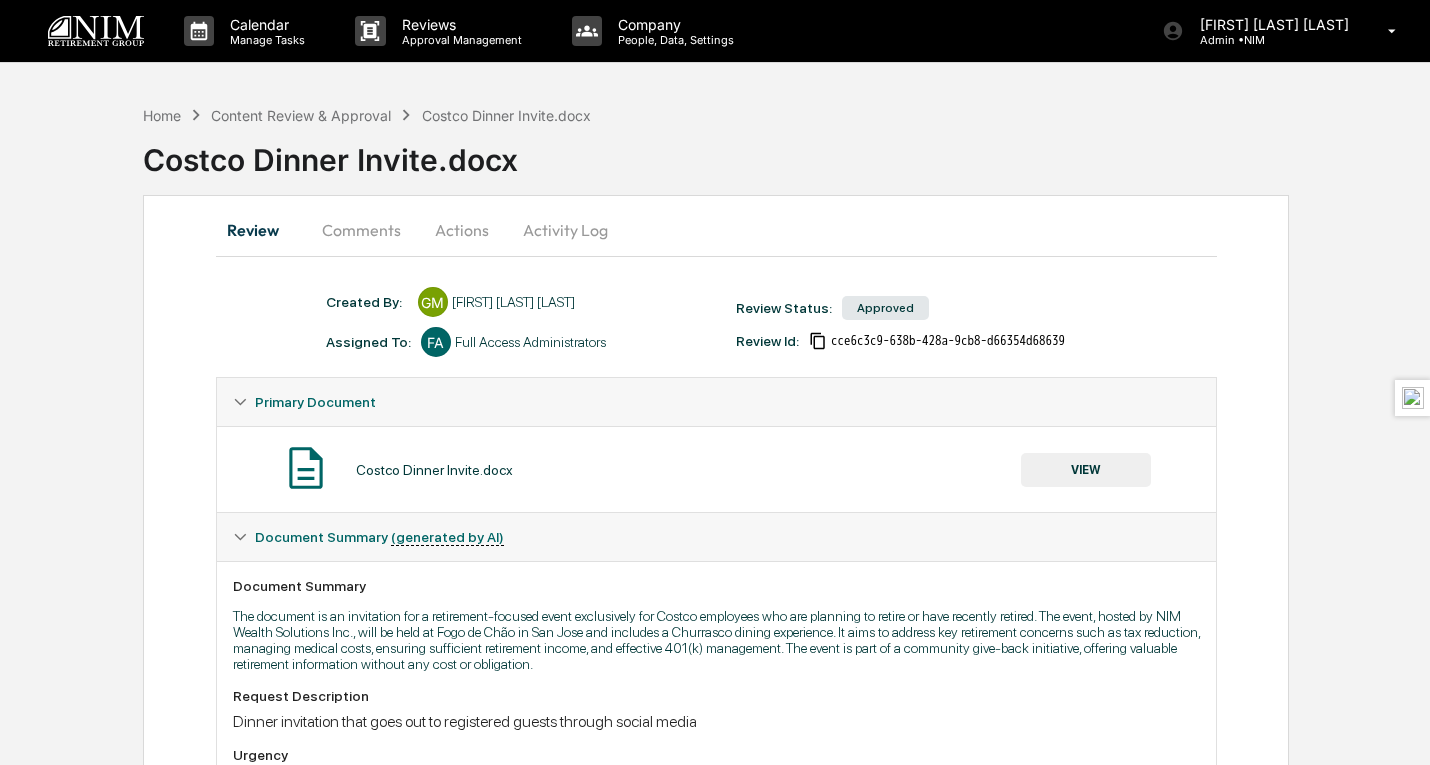 drag, startPoint x: 393, startPoint y: 236, endPoint x: 426, endPoint y: 285, distance: 59.07622 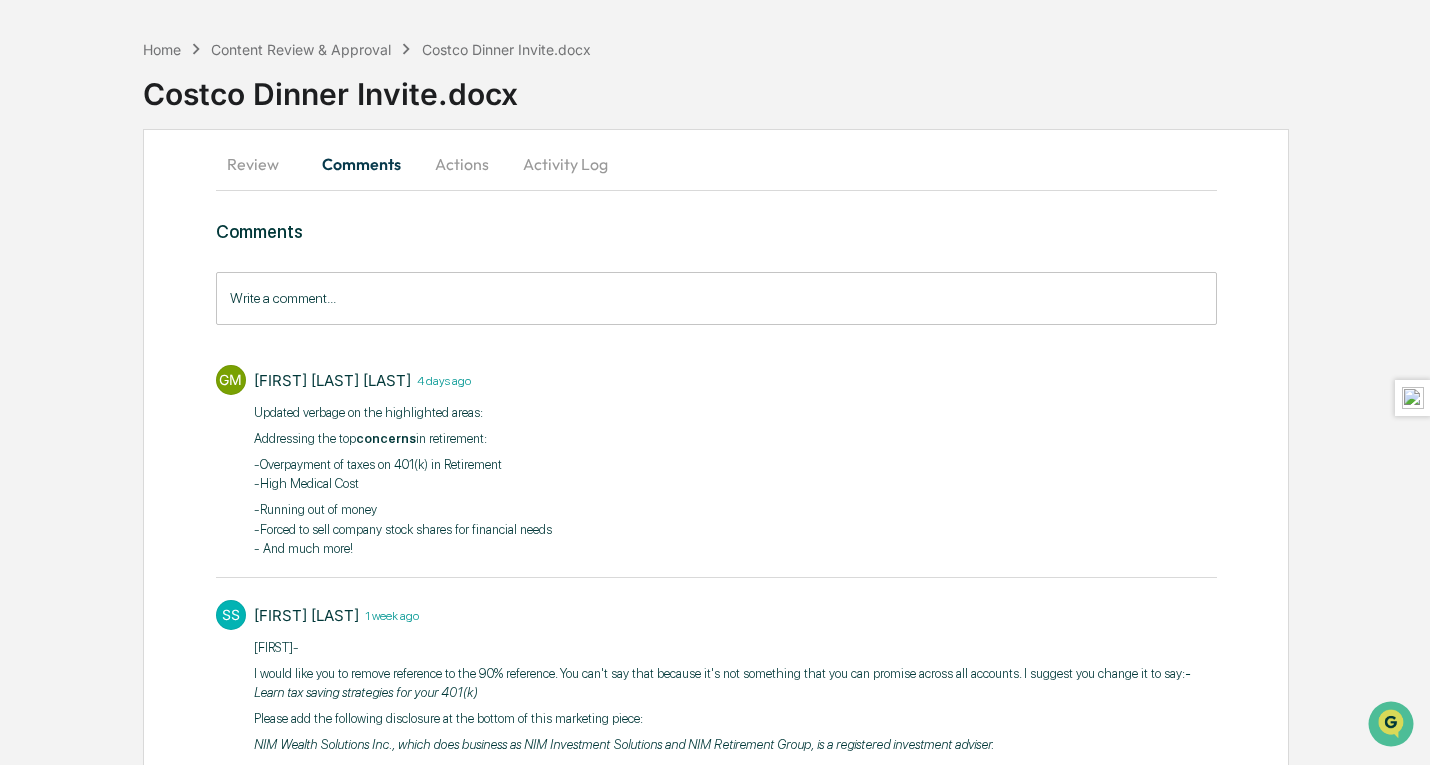 scroll, scrollTop: 100, scrollLeft: 0, axis: vertical 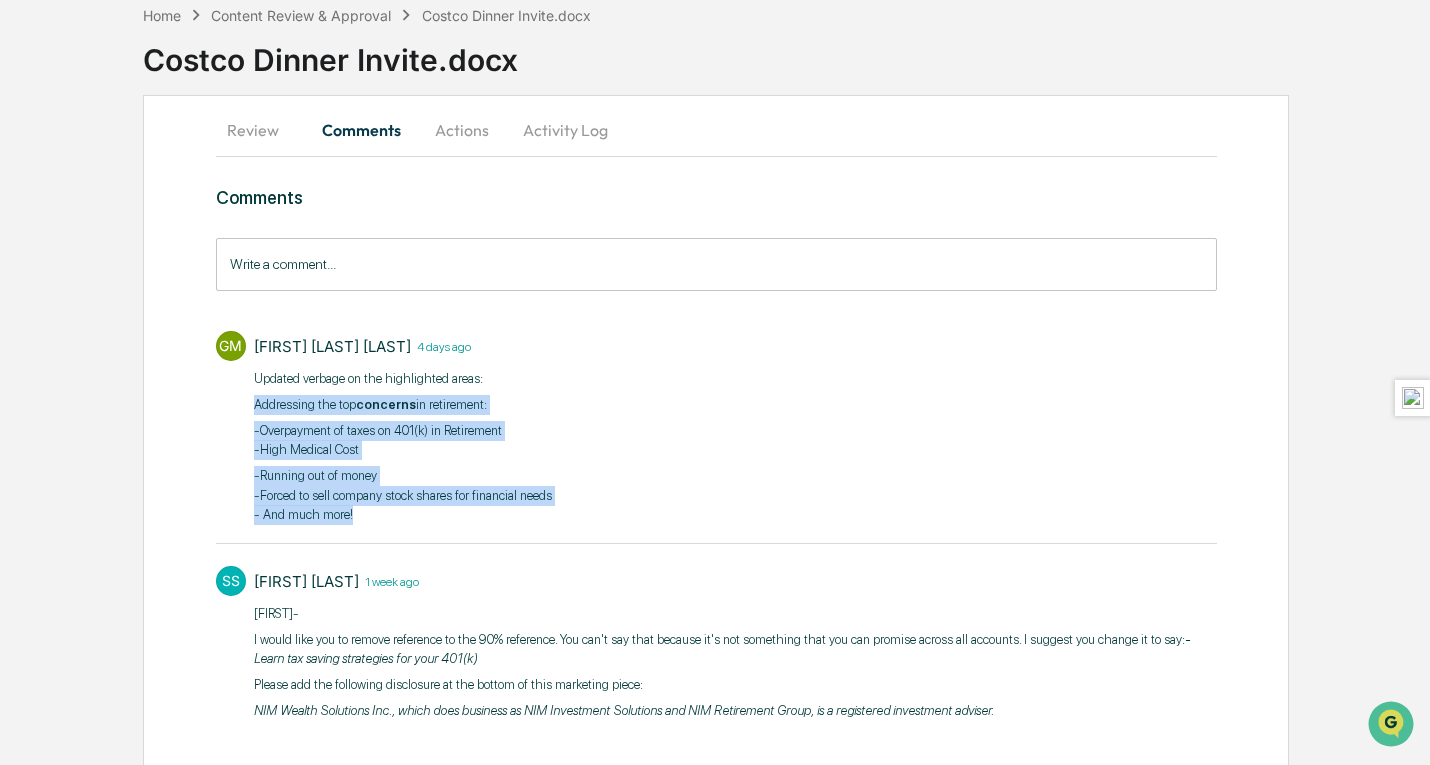 drag, startPoint x: 391, startPoint y: 514, endPoint x: 233, endPoint y: 411, distance: 188.60806 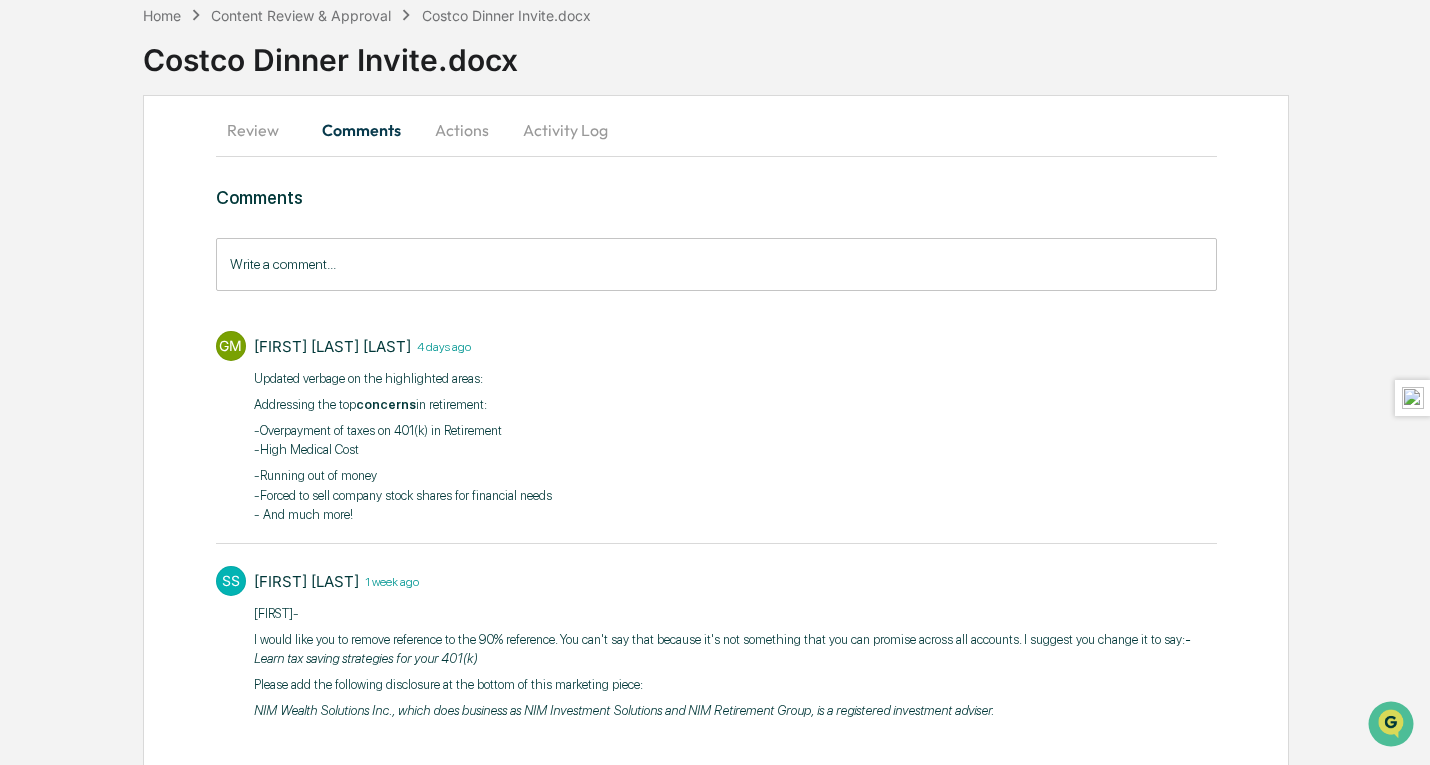 click on "GM Gaby Chen Mechem     4 days ago Updated verbage on the highlighted areas:
Addressing the top  concerns  in retirement:
-Overpayment of taxes on 401(k) in Retirement -High Medical Cost
-Running out of money -Forced to sell company stock shares for financial needs  - And much more!​" at bounding box center [716, 426] 